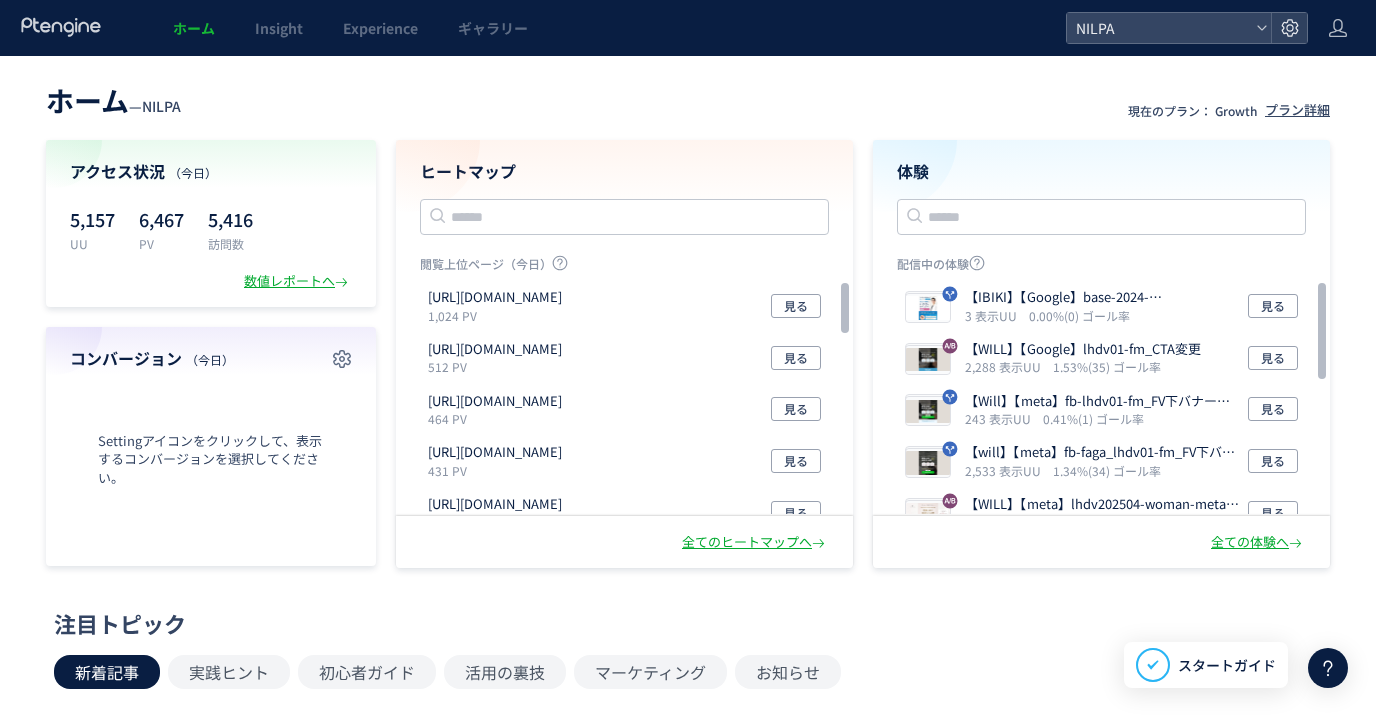 scroll, scrollTop: 0, scrollLeft: 0, axis: both 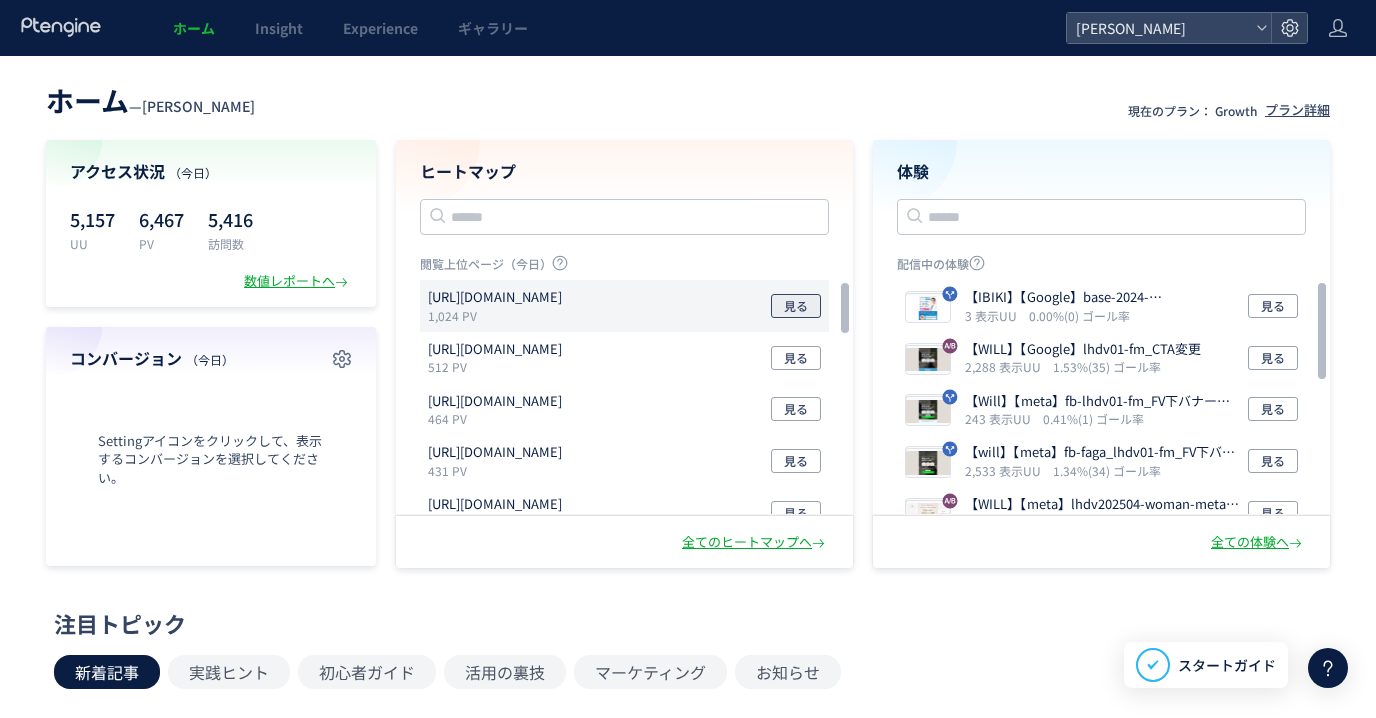 click on "見る" at bounding box center (796, 306) 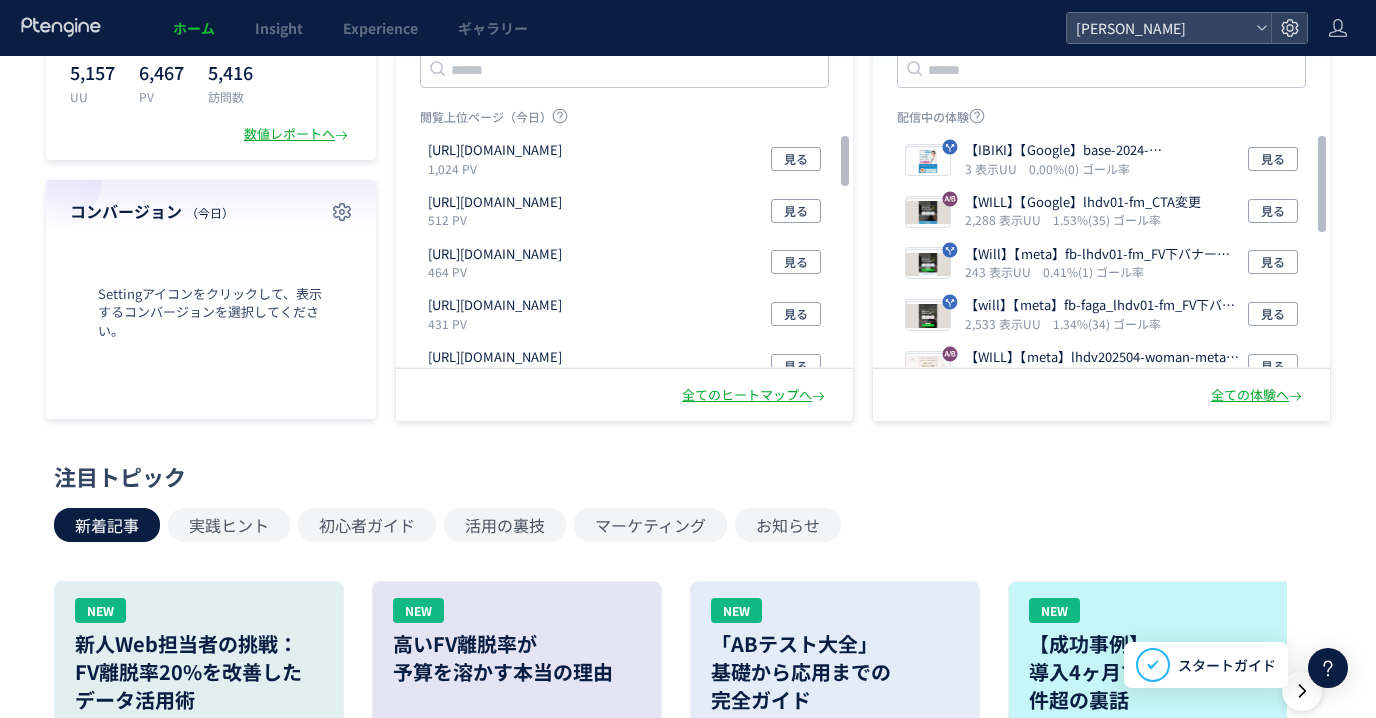 scroll, scrollTop: 148, scrollLeft: 0, axis: vertical 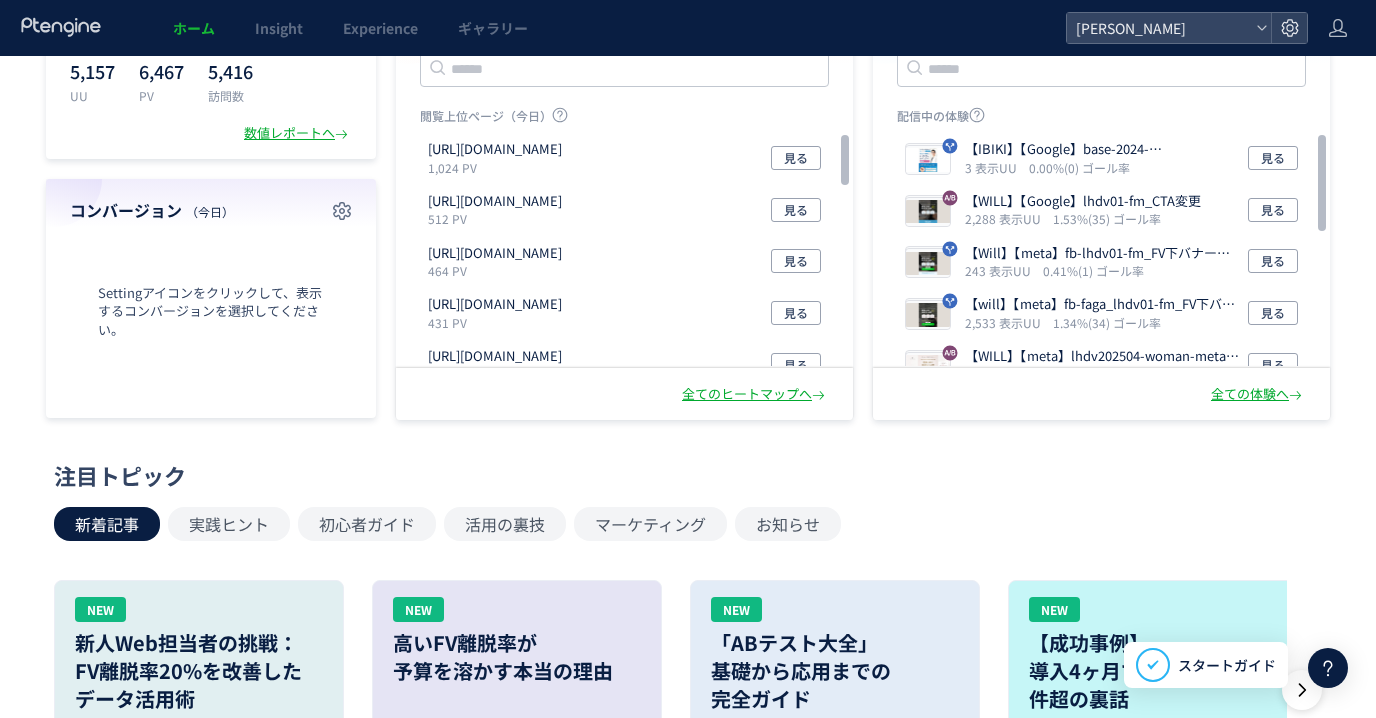 click on "Settingアイコンをクリックして、表示するコンバージョンを選択してください。" at bounding box center [211, 311] 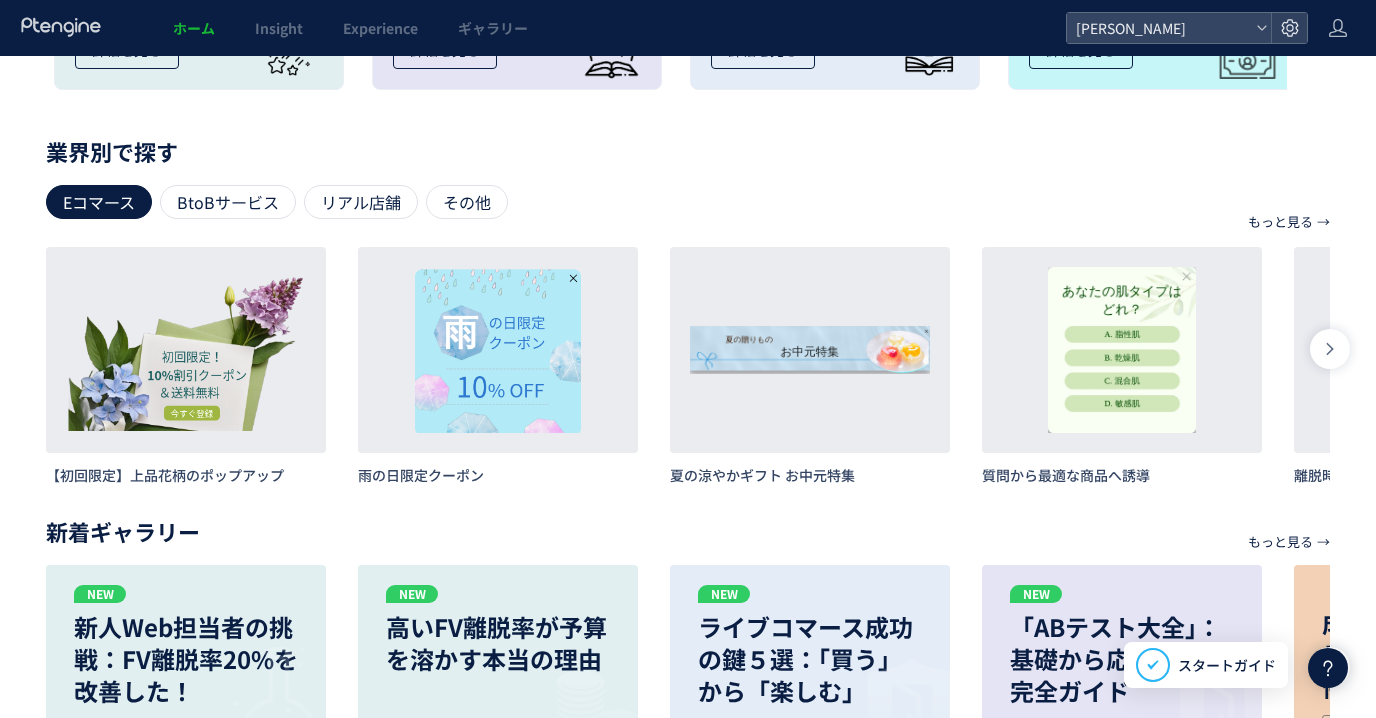 scroll, scrollTop: 964, scrollLeft: 0, axis: vertical 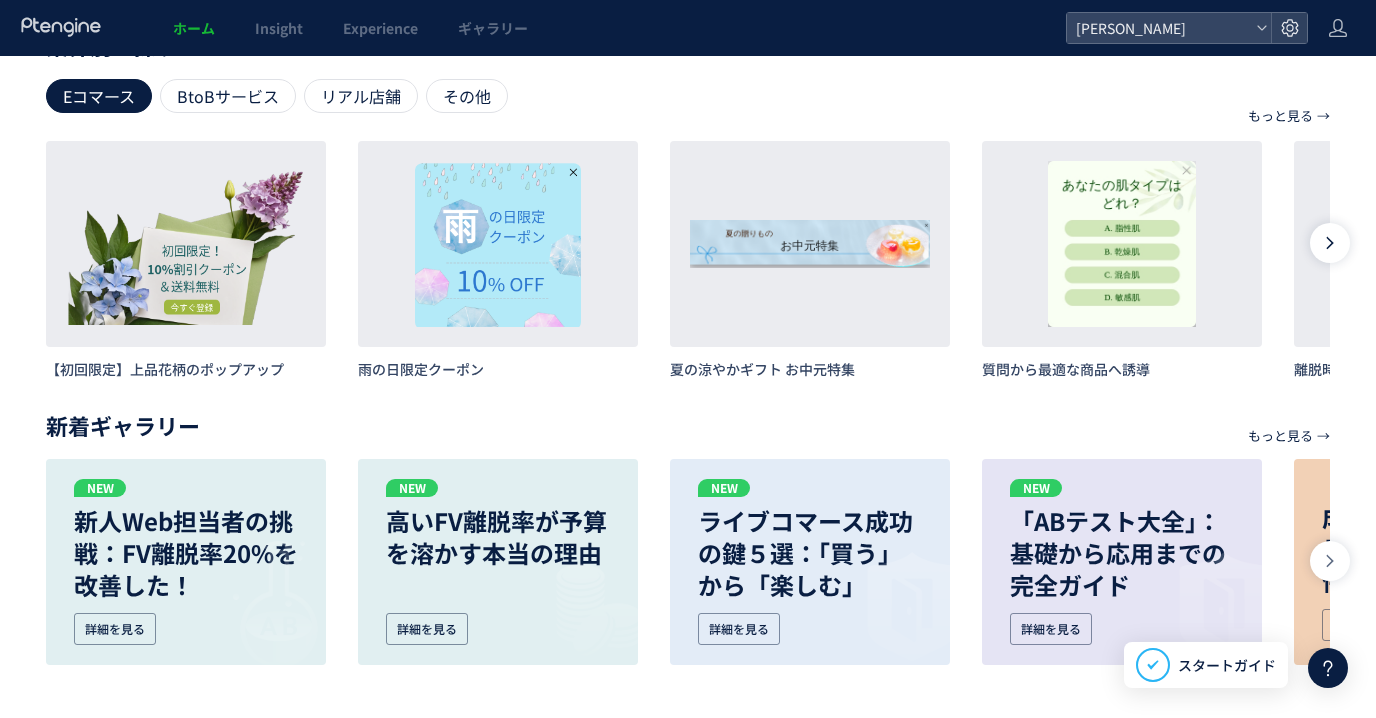 click 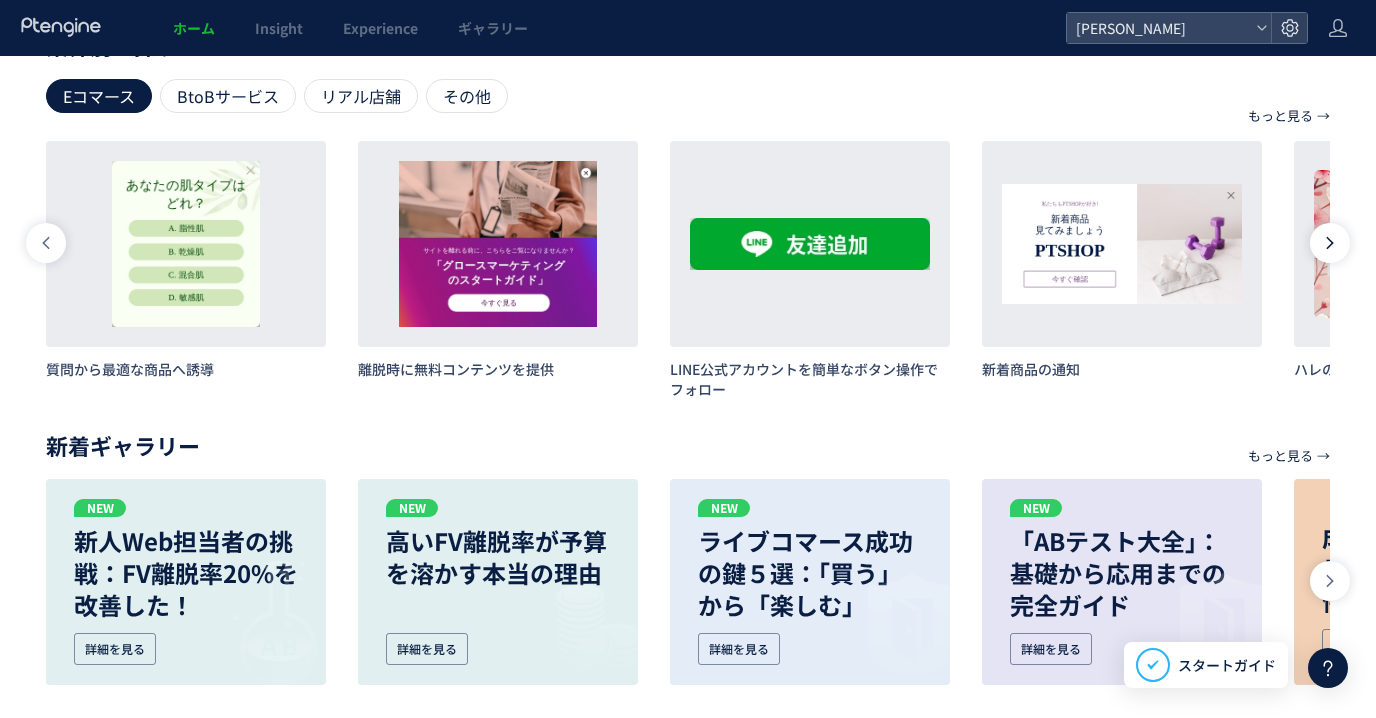 click 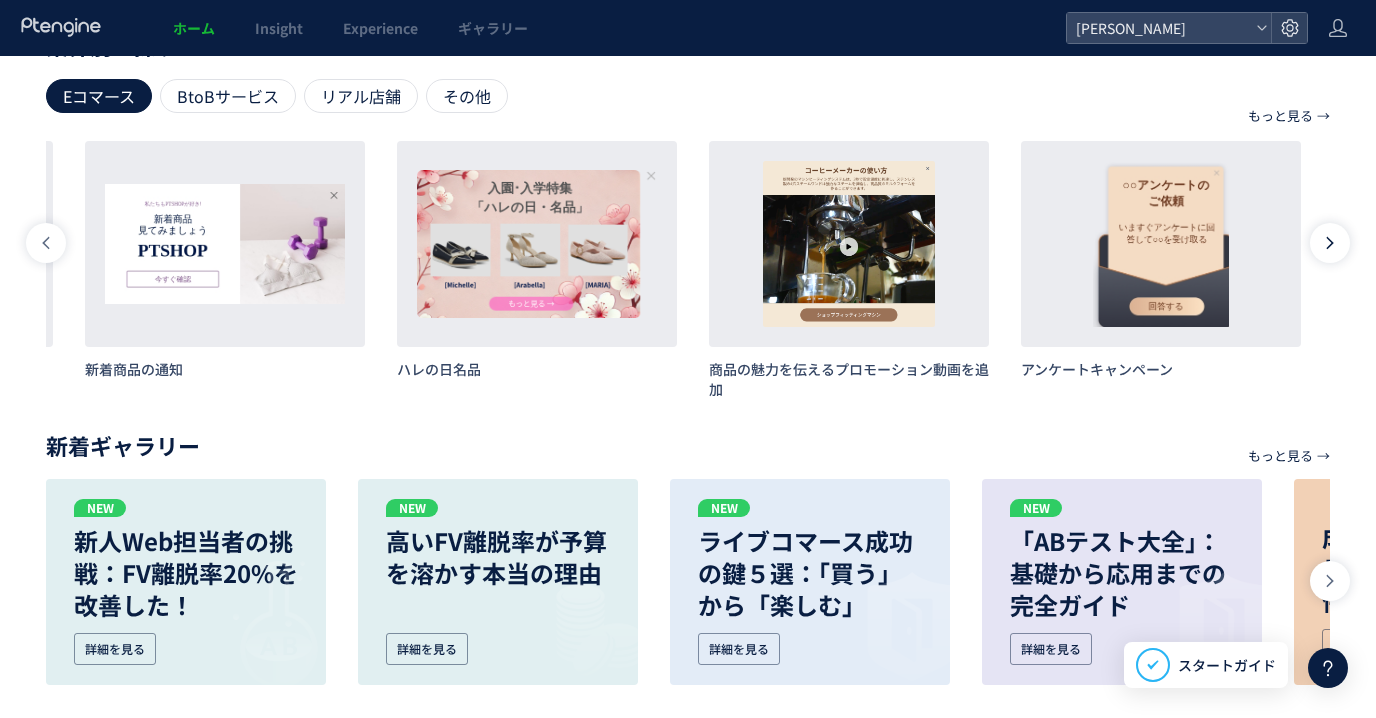 scroll, scrollTop: 0, scrollLeft: 1872, axis: horizontal 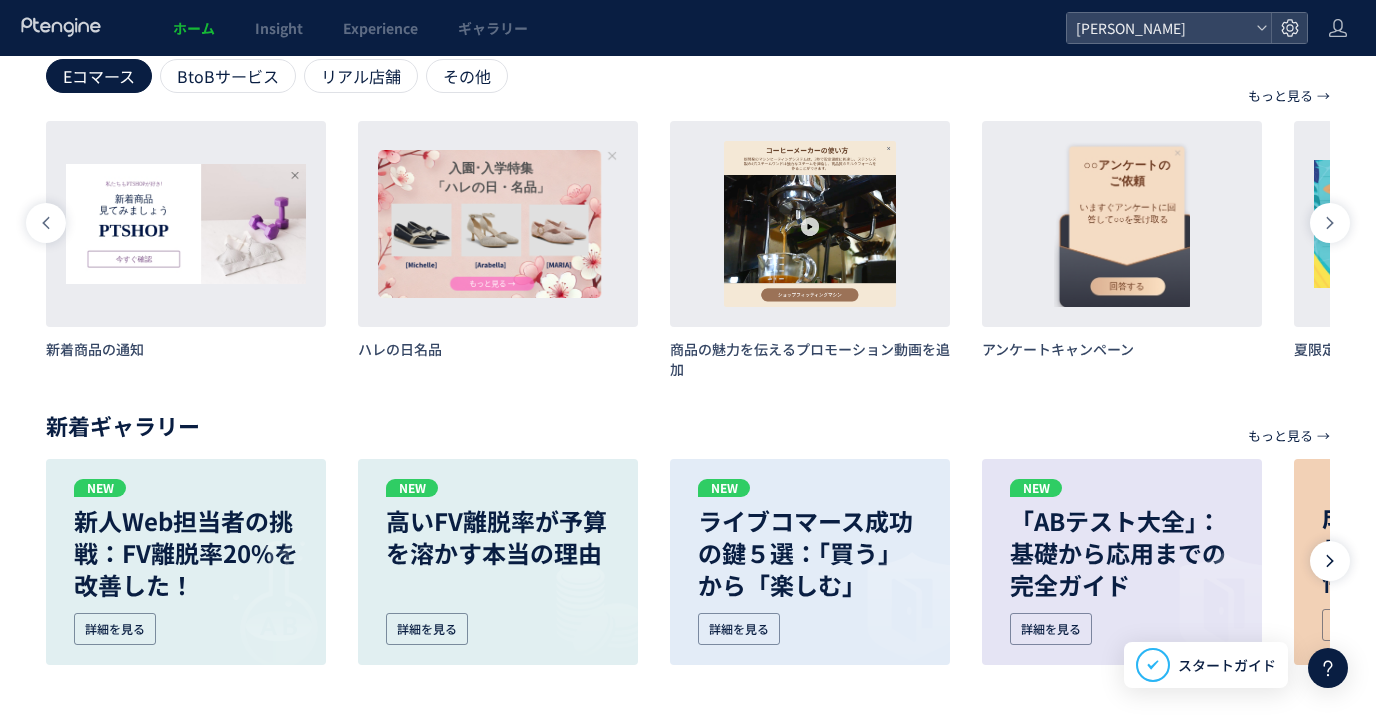 click 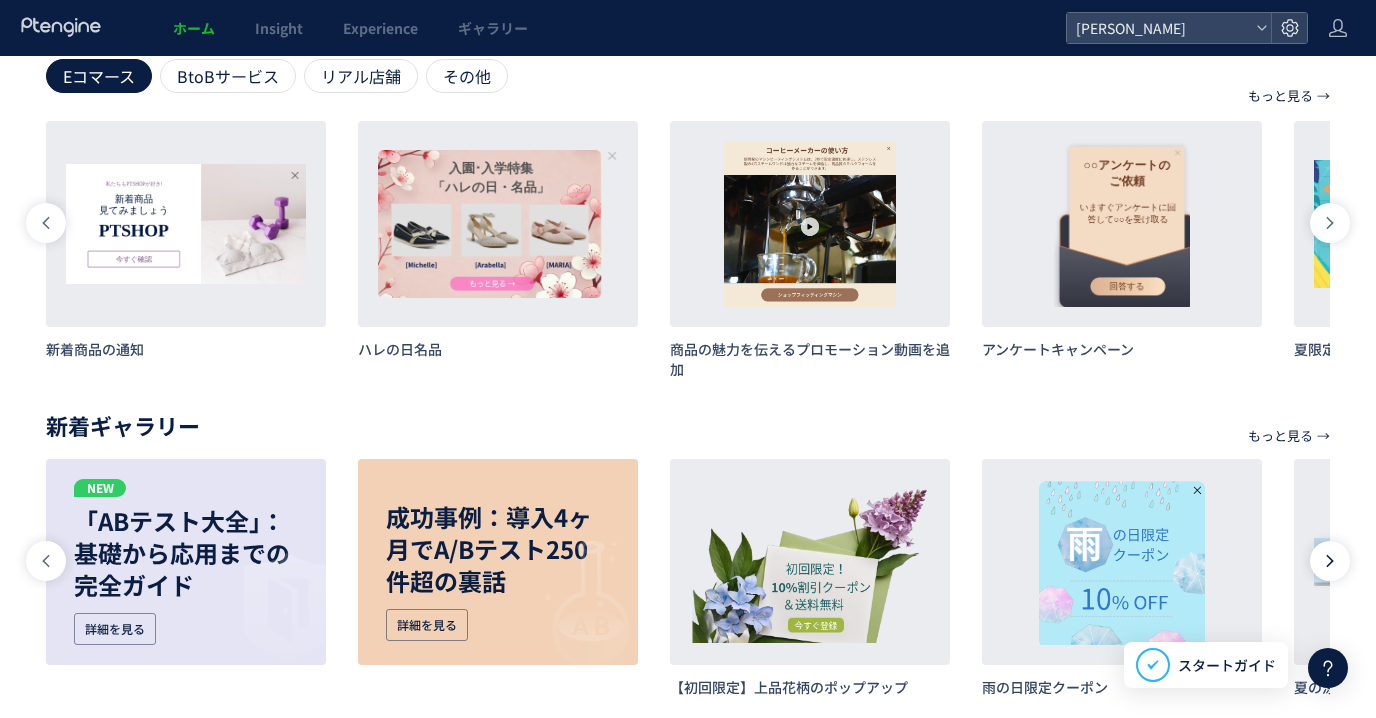 click 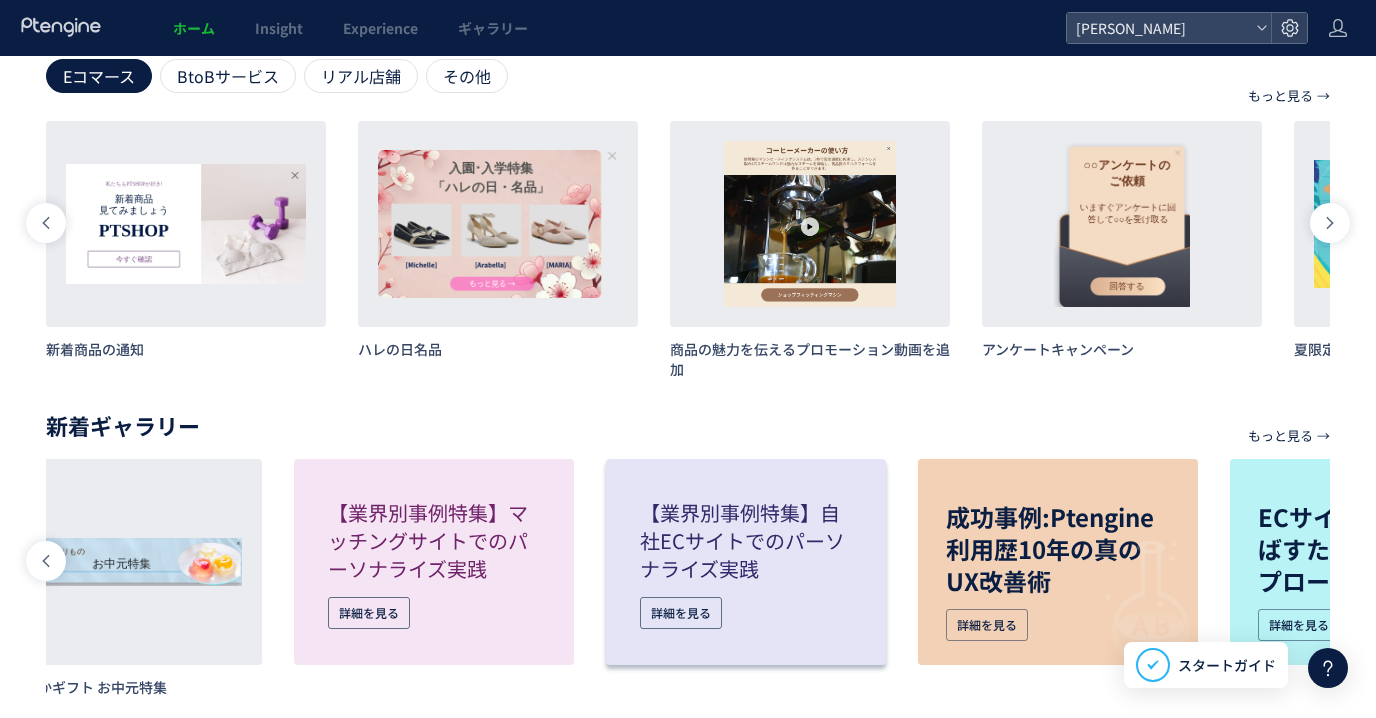 scroll, scrollTop: 0, scrollLeft: 2428, axis: horizontal 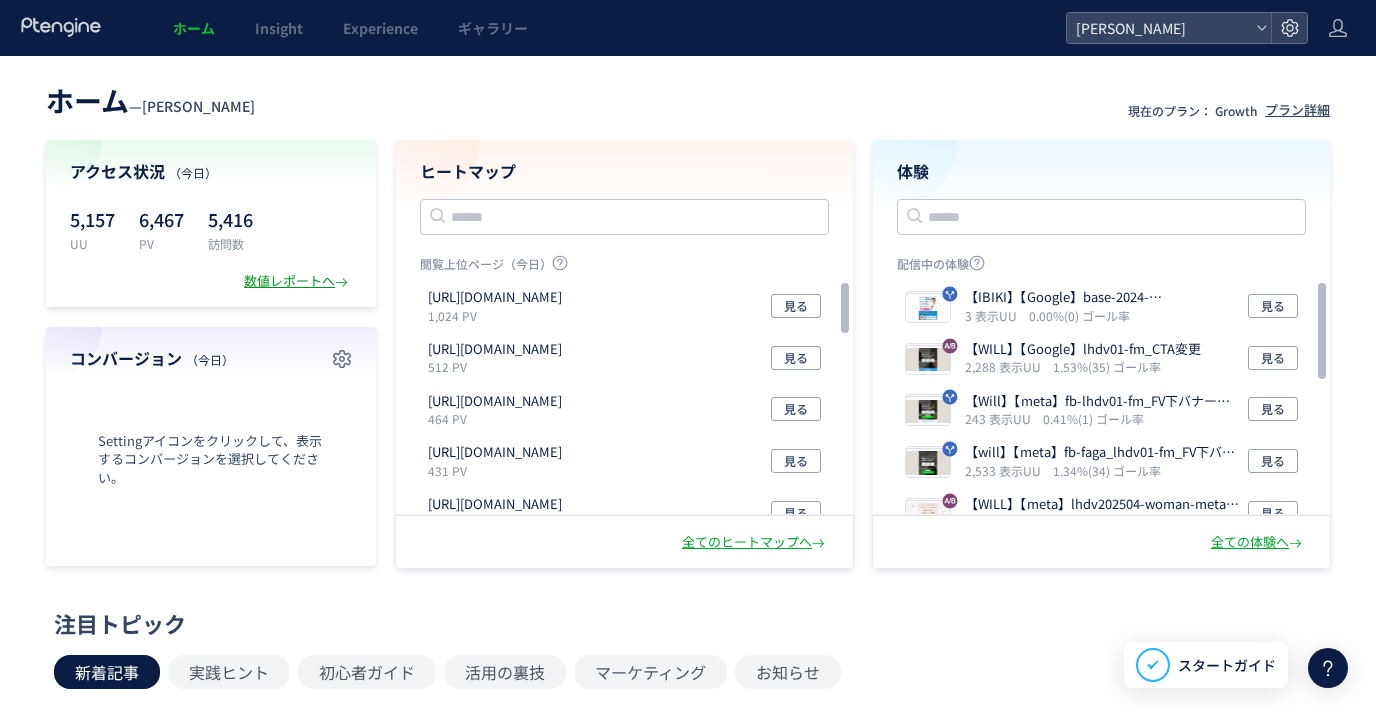 click on "数値レポートへ" at bounding box center [298, 281] 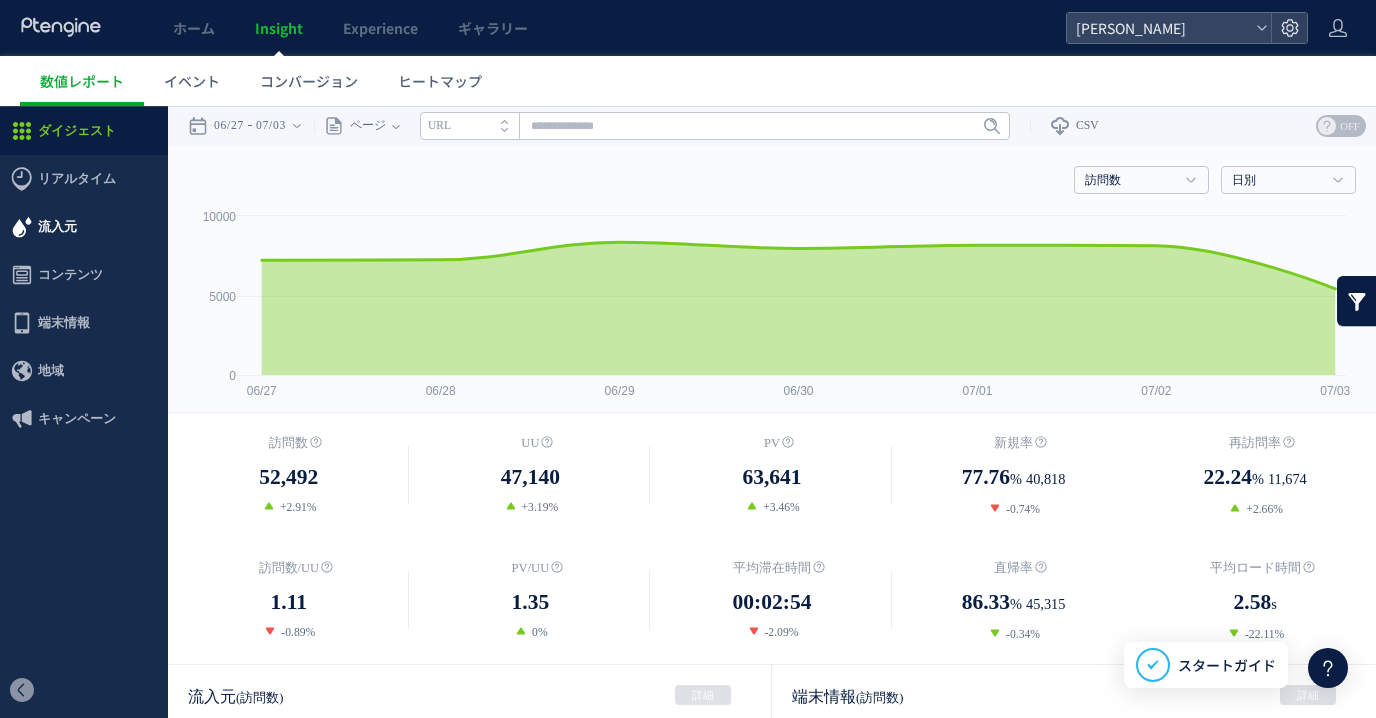 click on "流入元" at bounding box center (57, 227) 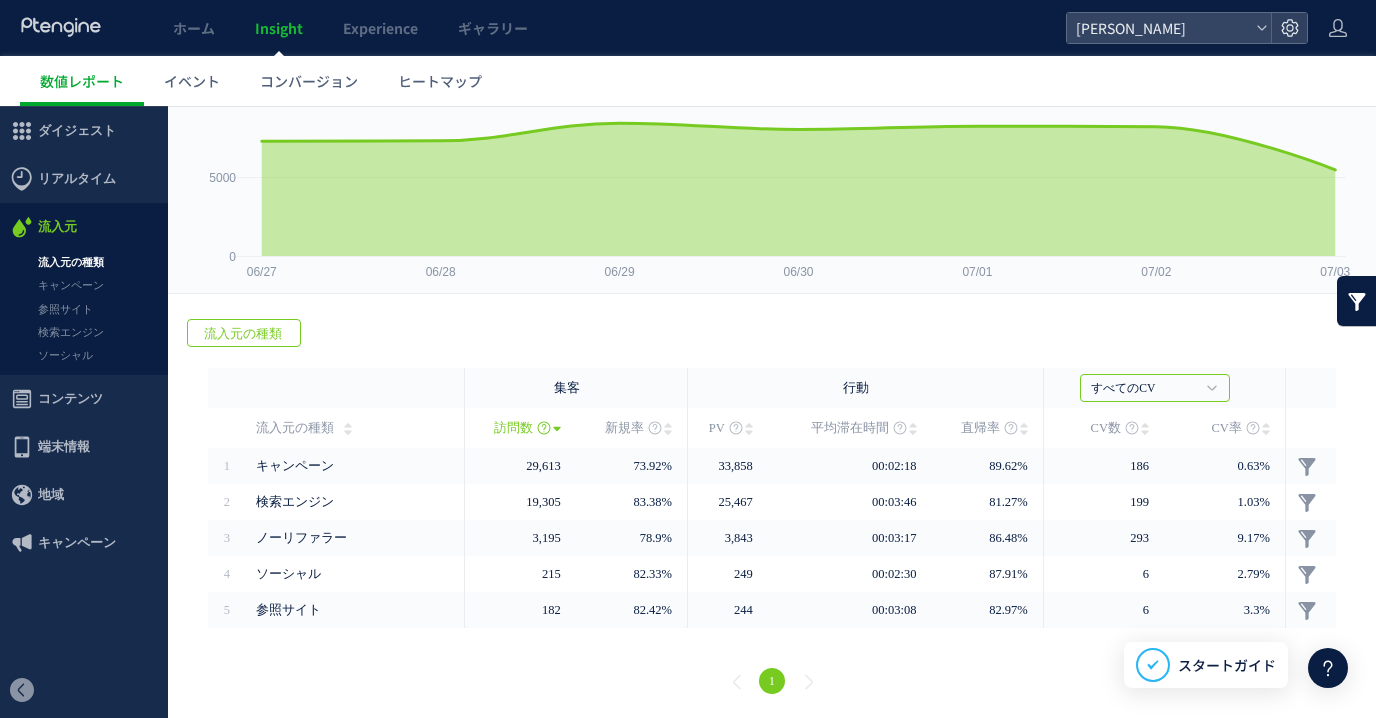 scroll, scrollTop: 117, scrollLeft: 0, axis: vertical 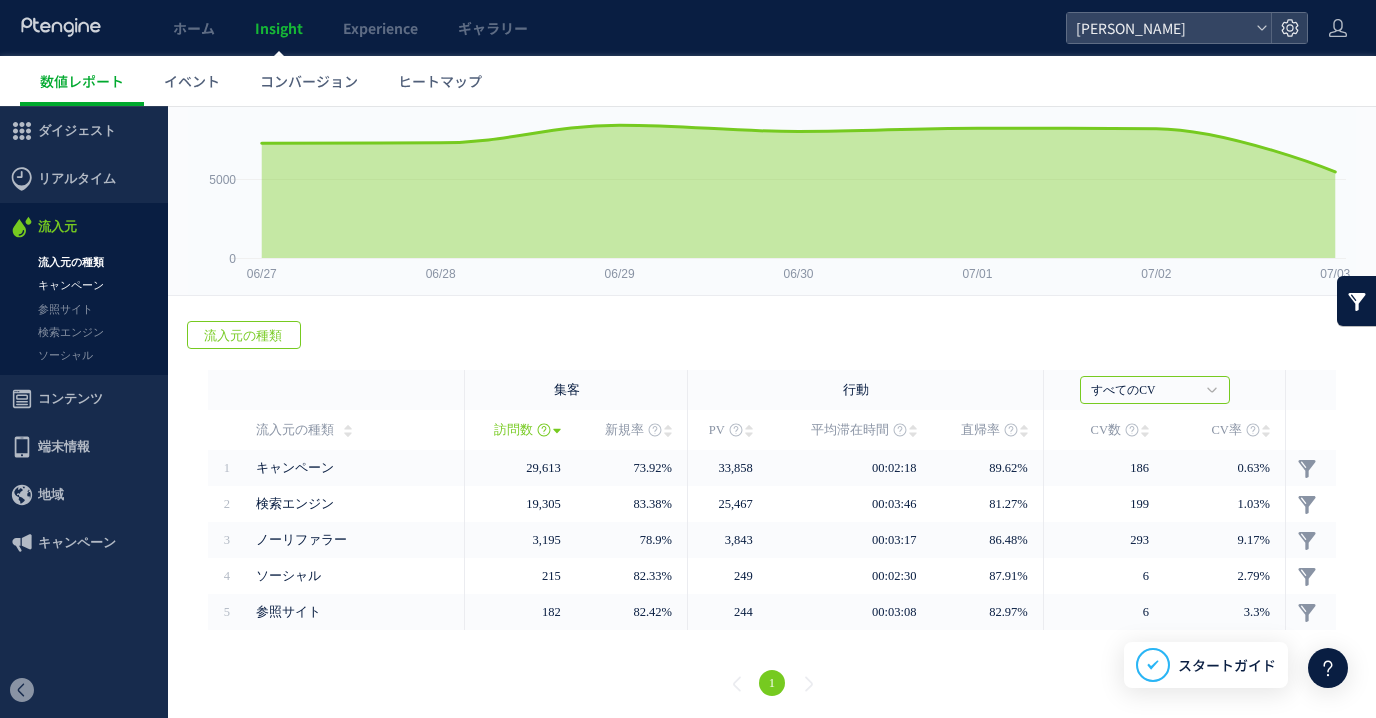 click on "キャンペーン" at bounding box center (84, 285) 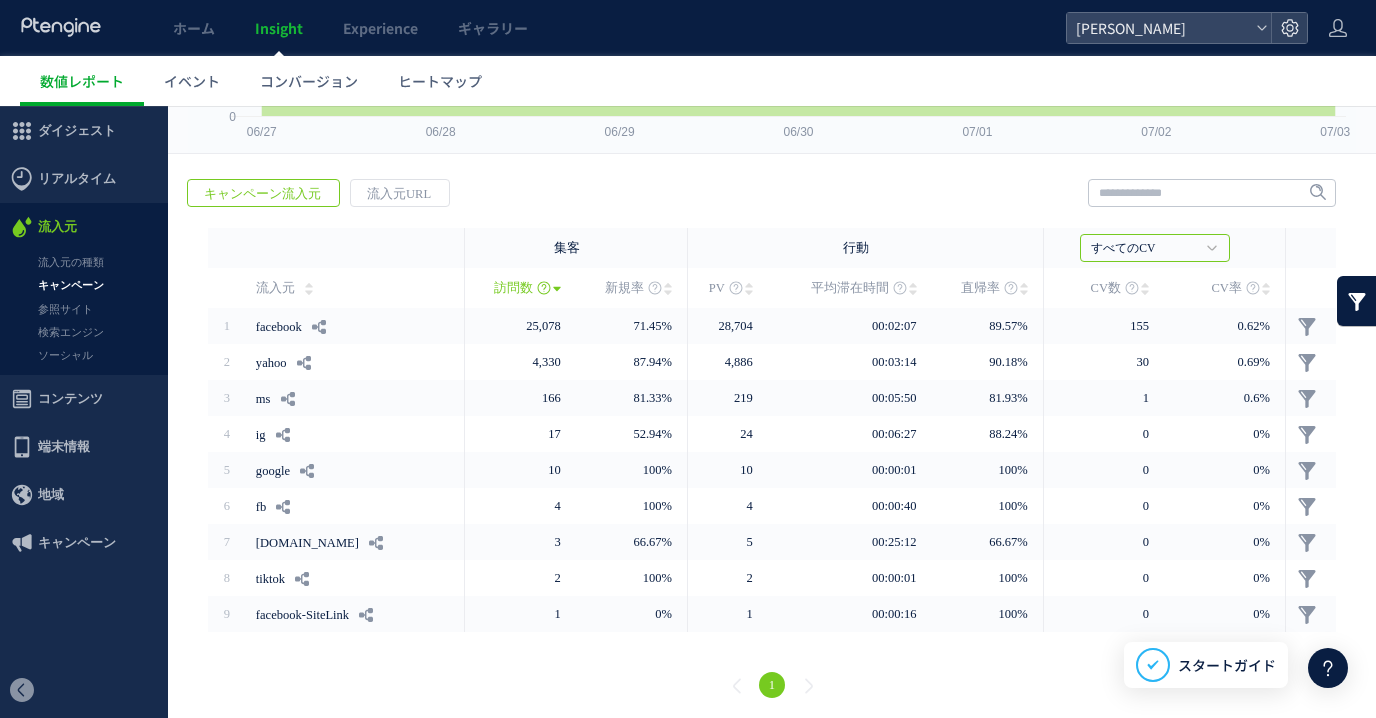 scroll, scrollTop: 263, scrollLeft: 0, axis: vertical 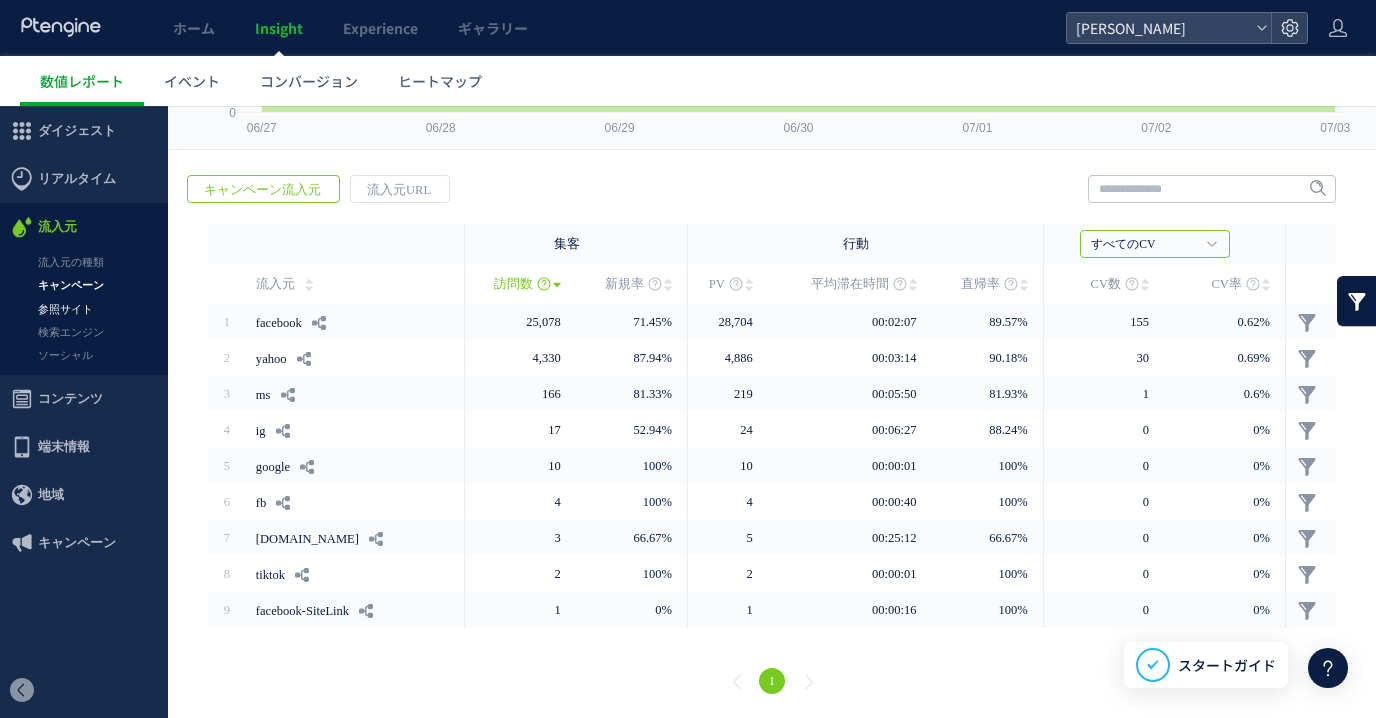 click on "参照サイト" at bounding box center [84, 309] 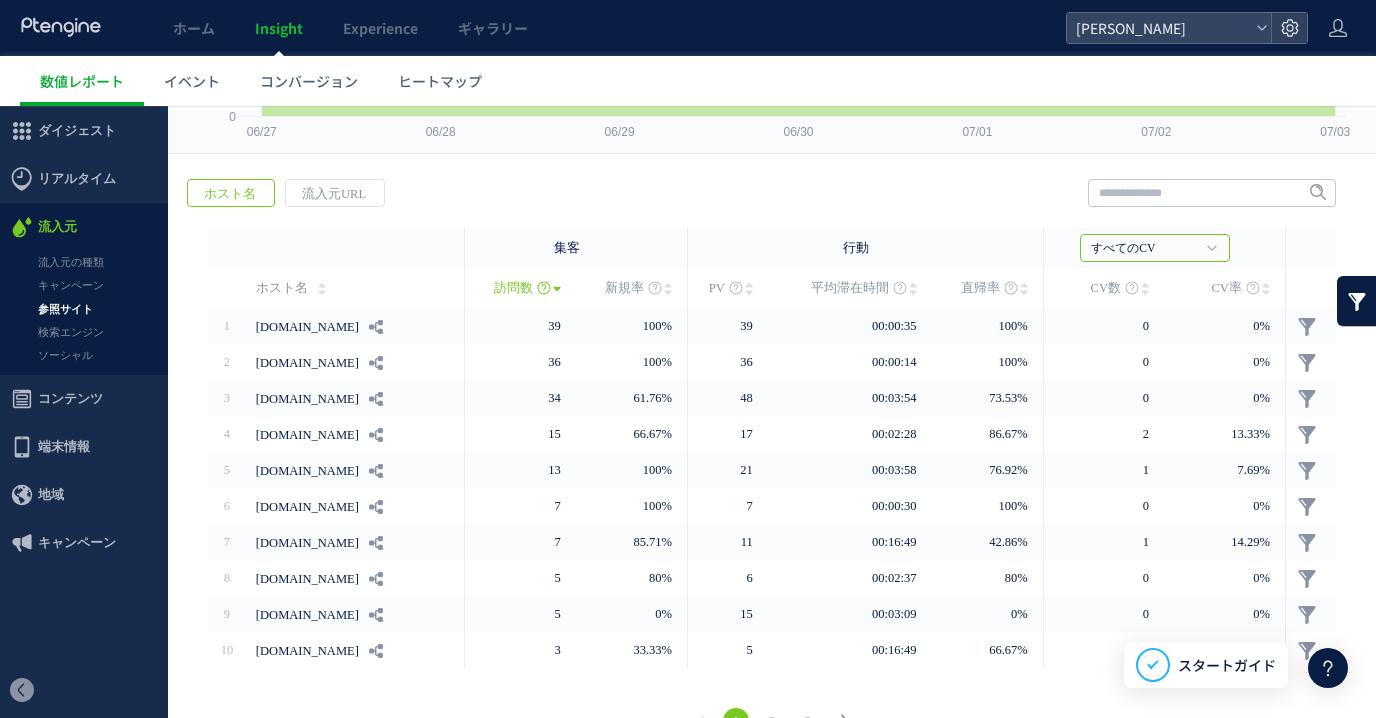 scroll, scrollTop: 299, scrollLeft: 0, axis: vertical 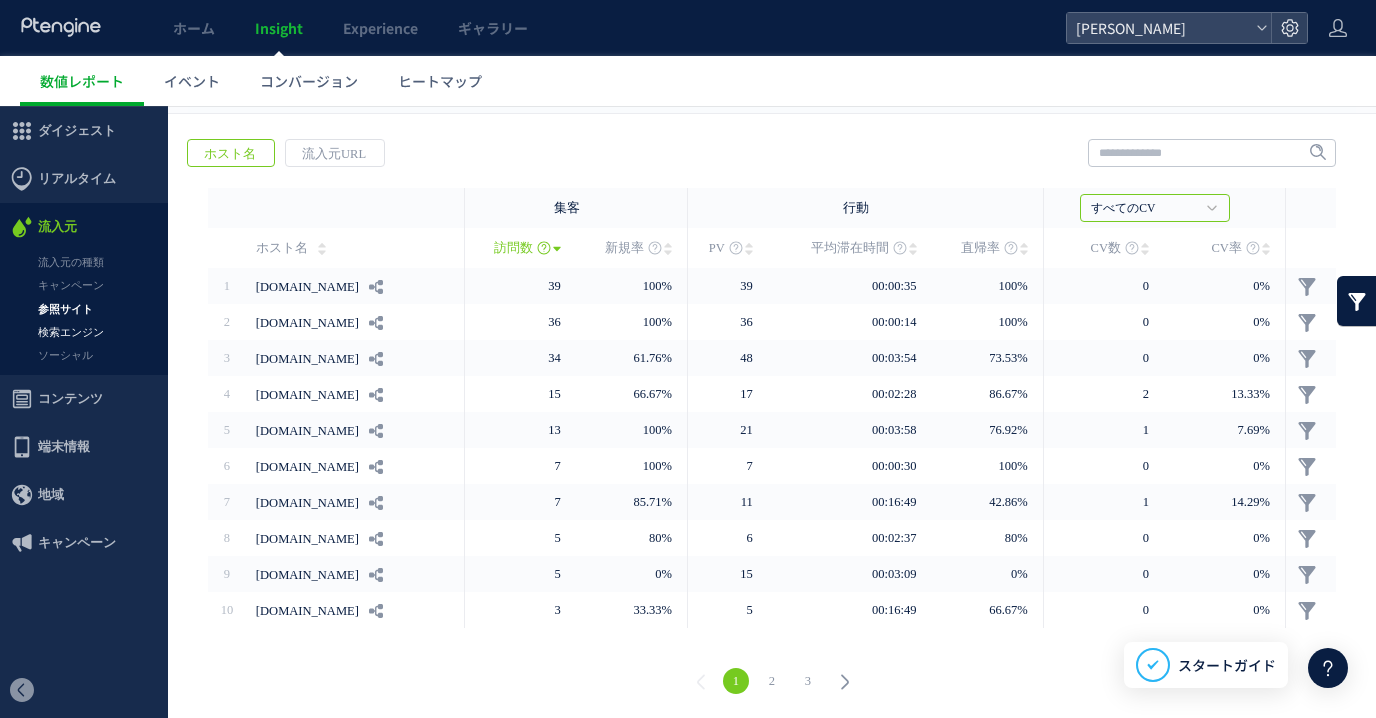 click on "検索エンジン" at bounding box center [84, 332] 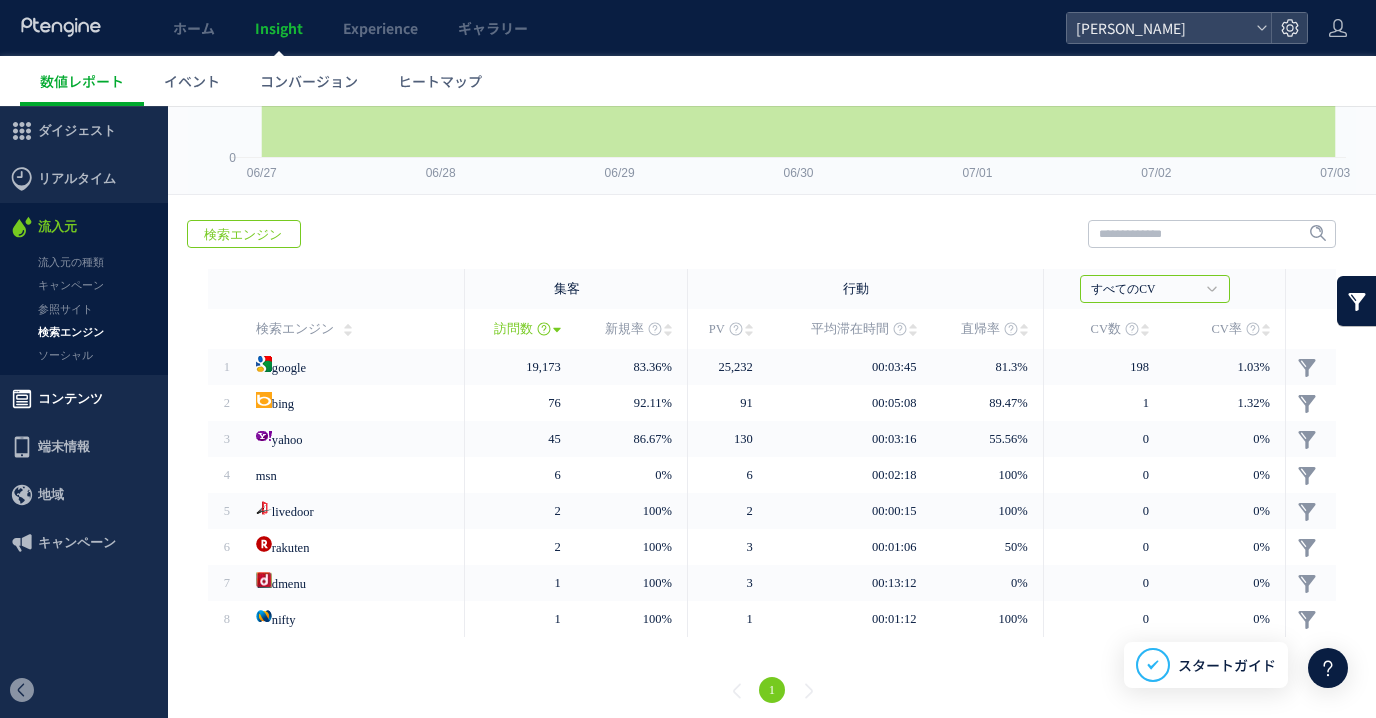scroll, scrollTop: 227, scrollLeft: 0, axis: vertical 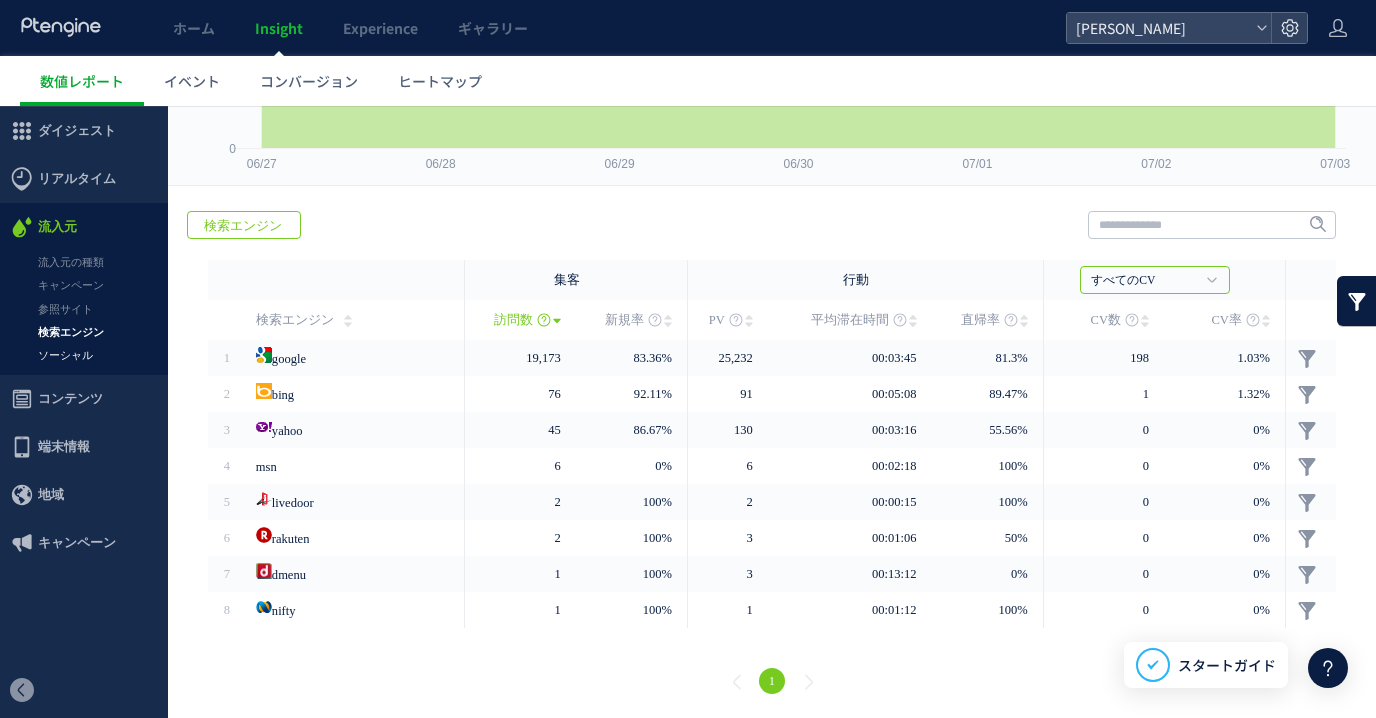 click on "ソーシャル" at bounding box center (84, 355) 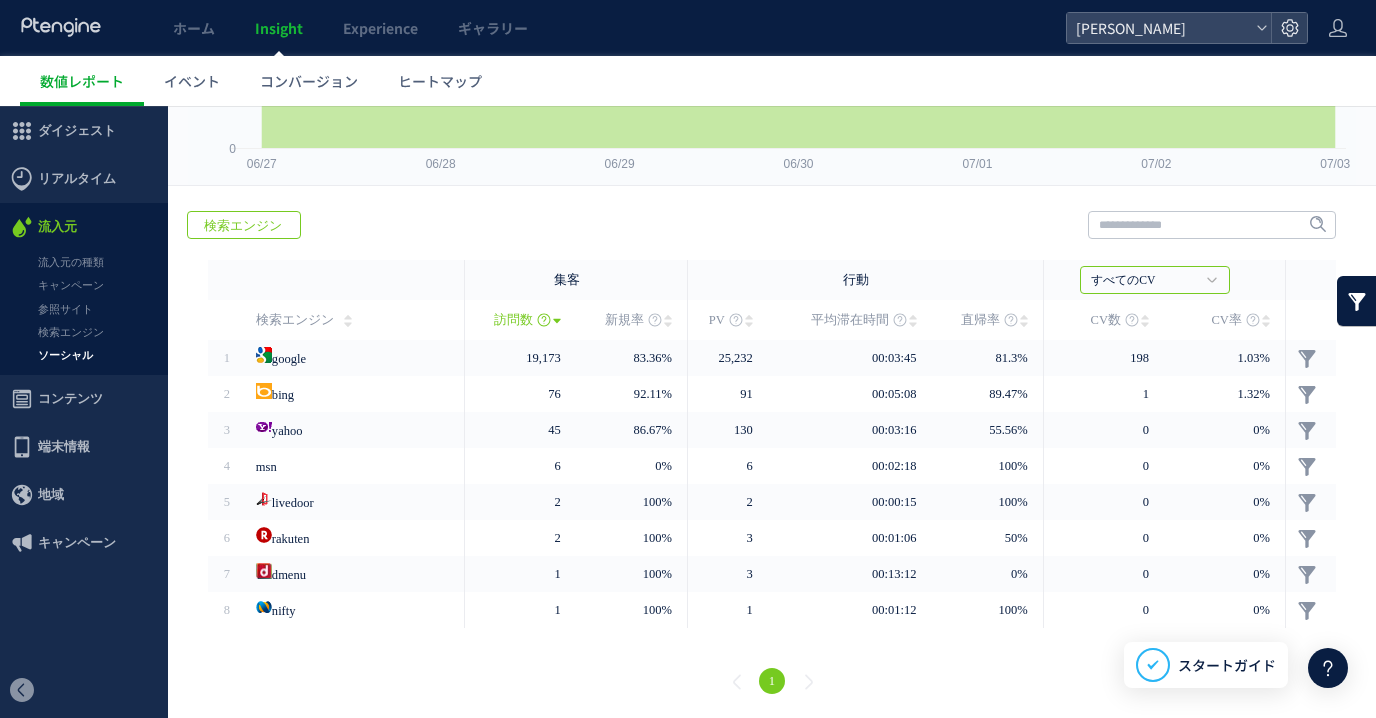 scroll, scrollTop: 0, scrollLeft: 0, axis: both 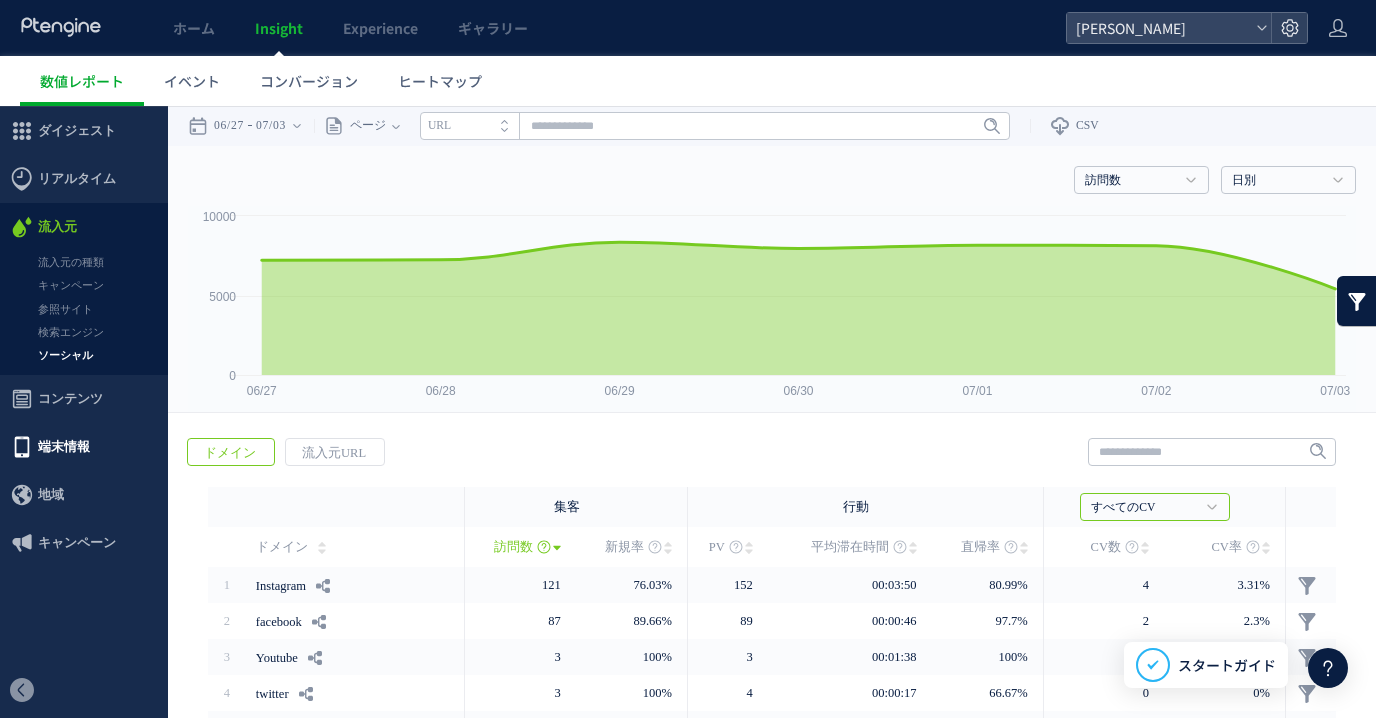 click on "端末情報" at bounding box center [64, 447] 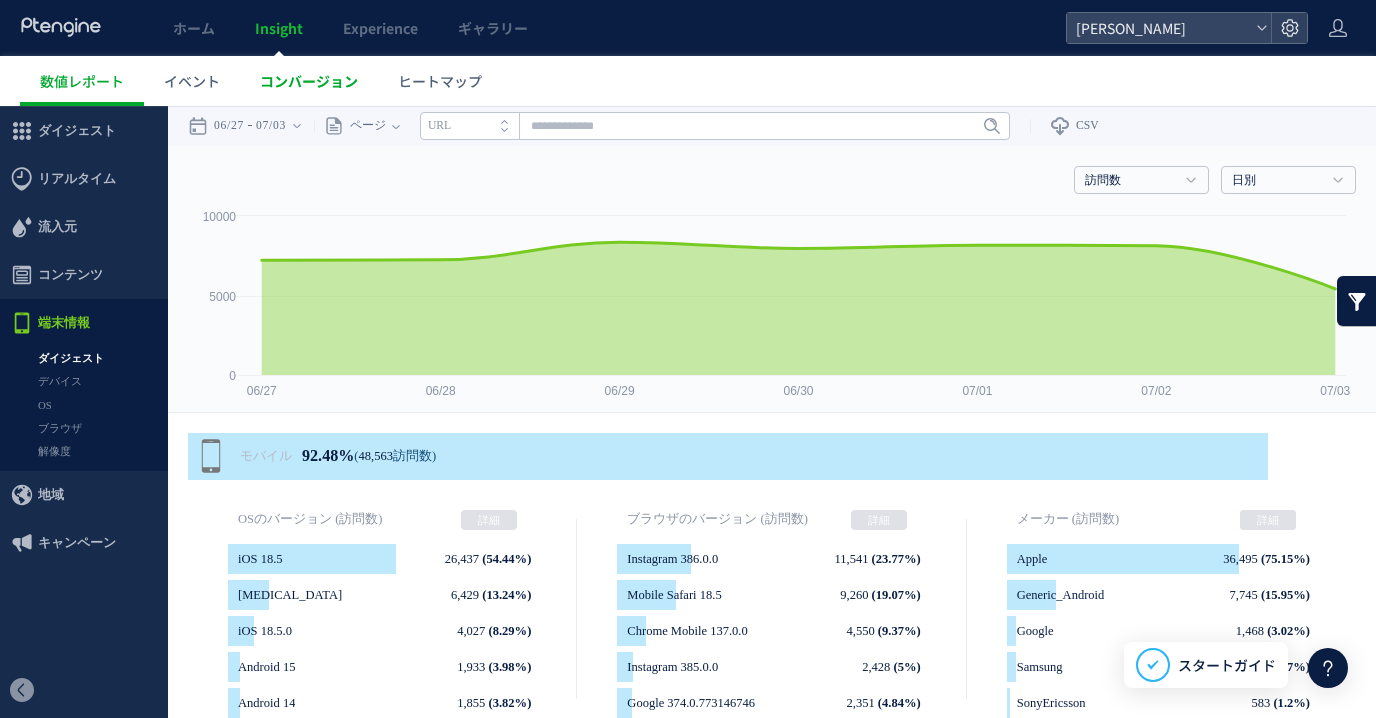 click on "コンバージョン" at bounding box center (309, 81) 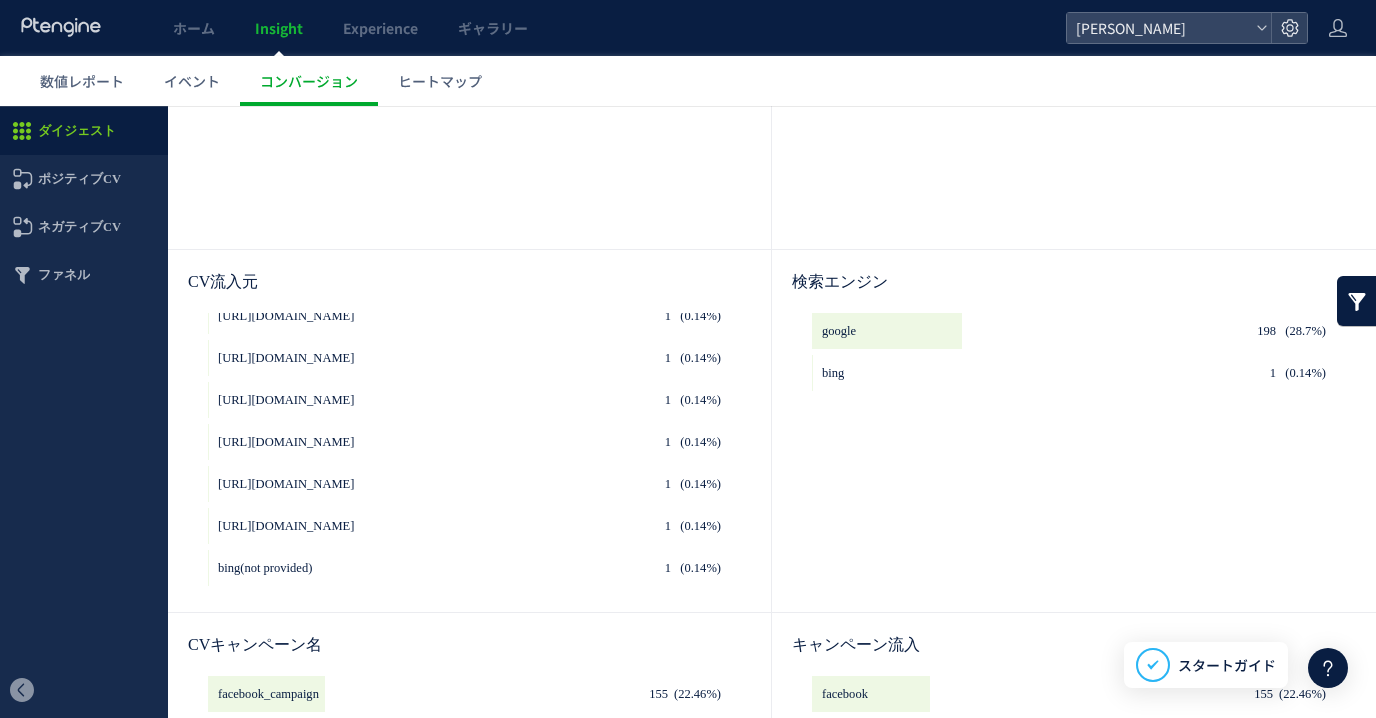 scroll, scrollTop: 768, scrollLeft: 0, axis: vertical 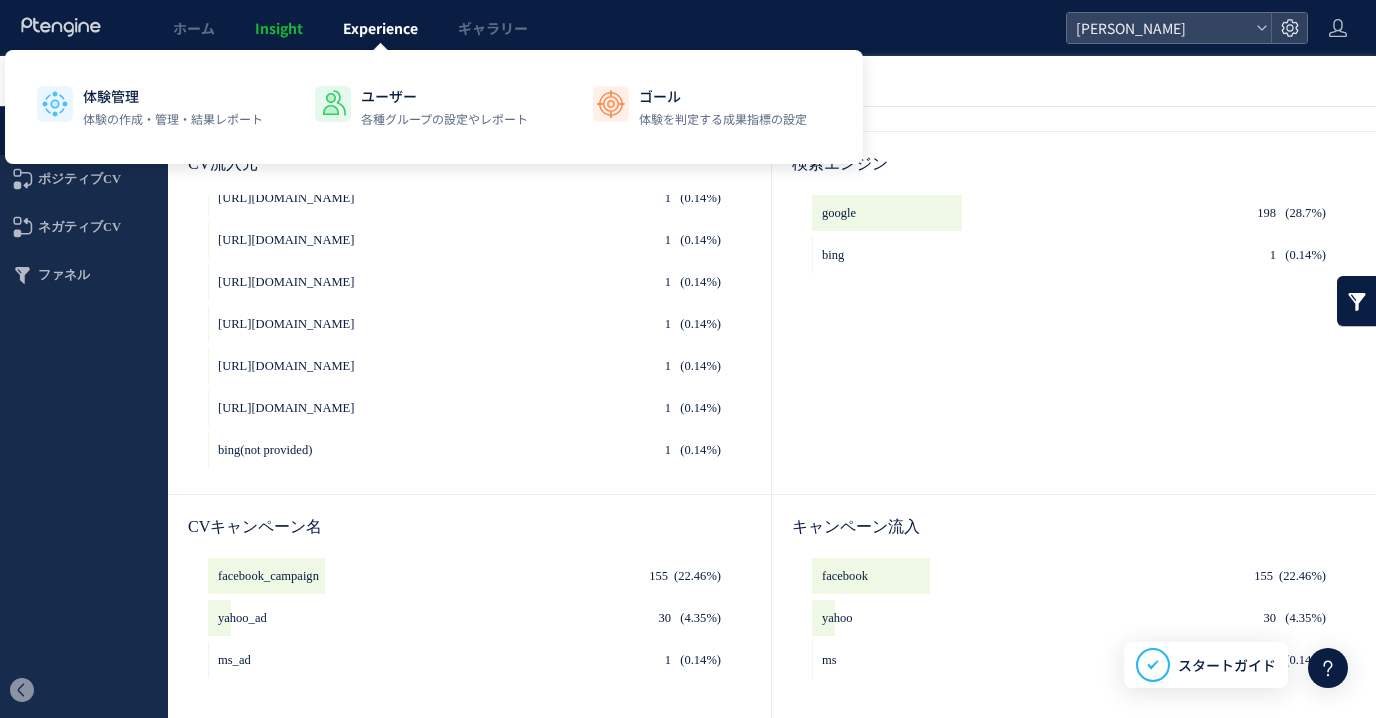 click on "Experience" 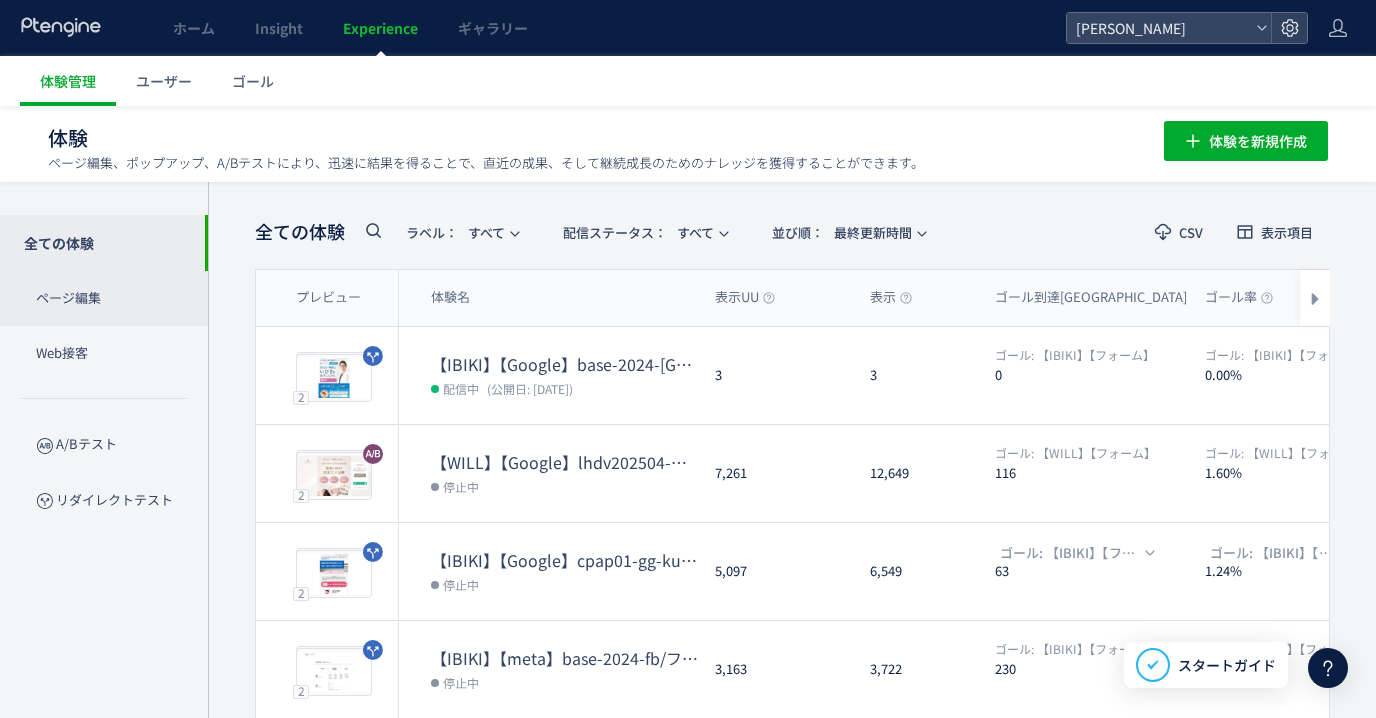 click on "ページ編集" at bounding box center (104, 298) 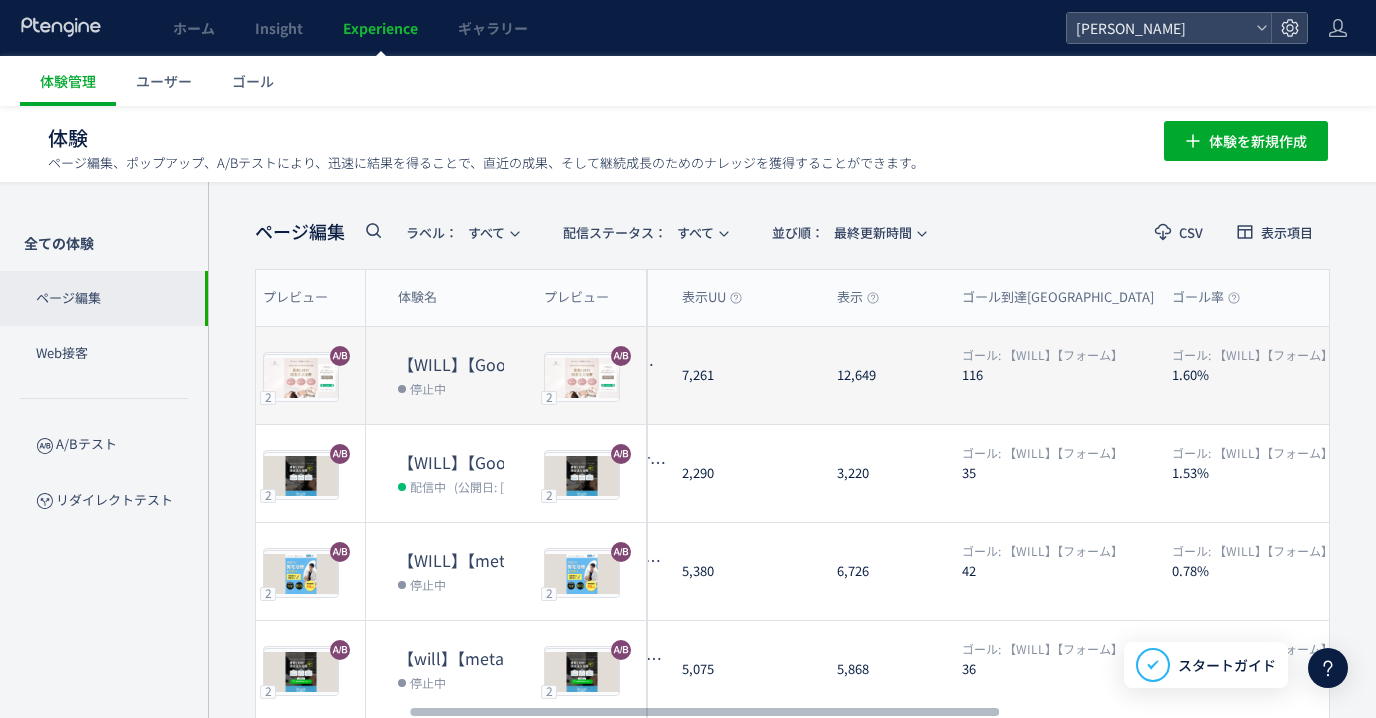 scroll, scrollTop: 0, scrollLeft: 0, axis: both 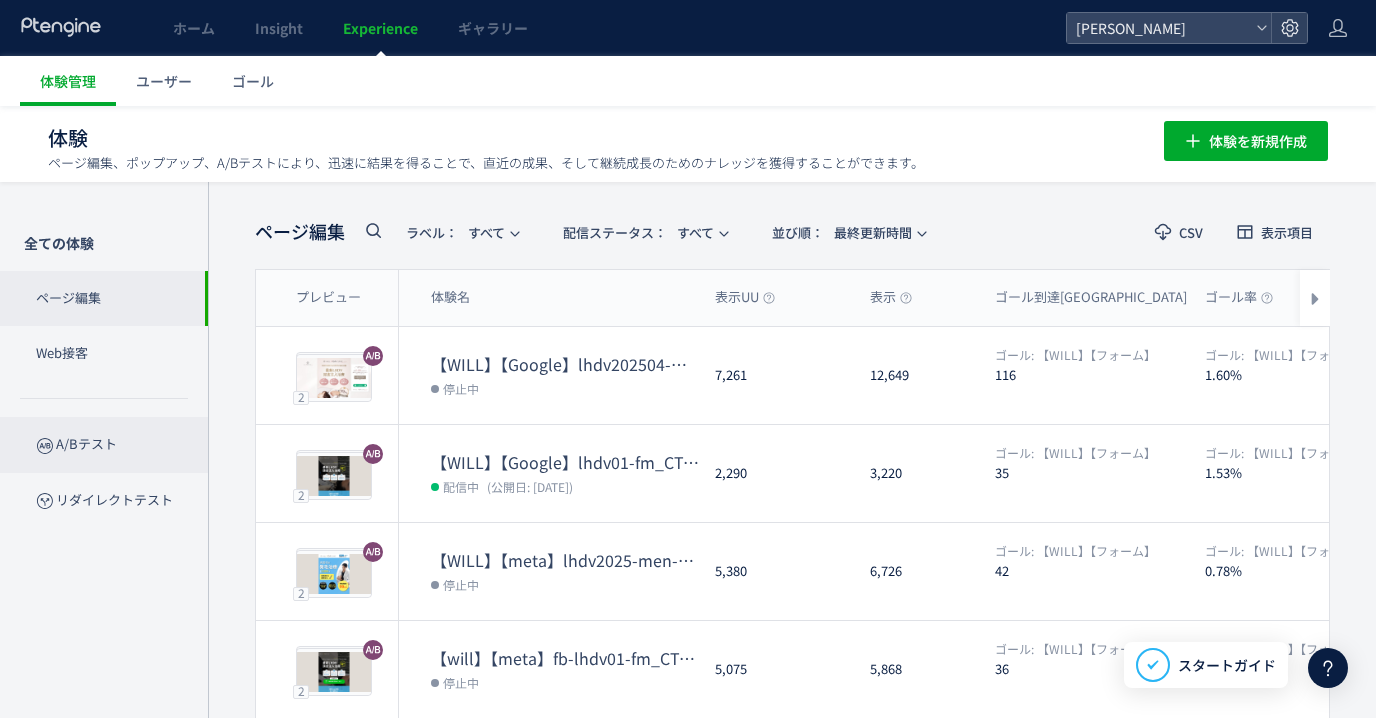 click on "A/Bテスト" at bounding box center (104, 444) 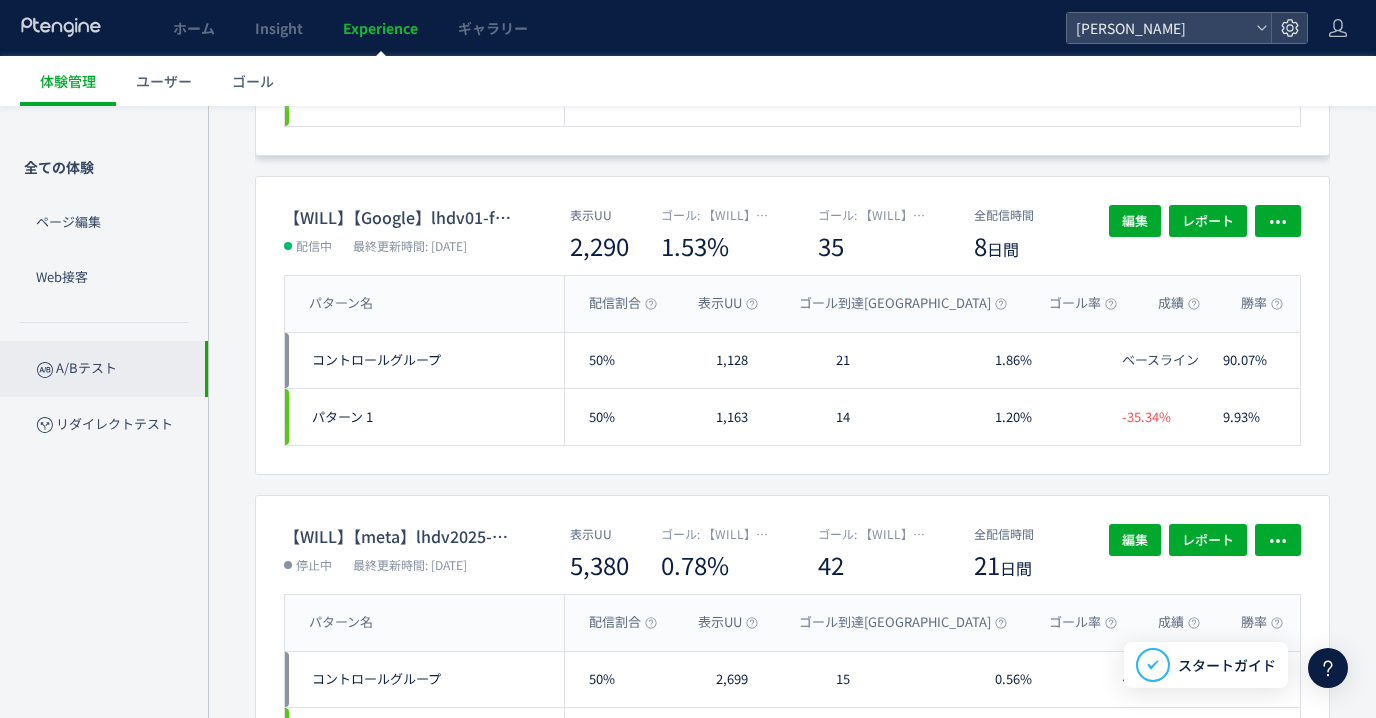 scroll, scrollTop: 453, scrollLeft: 0, axis: vertical 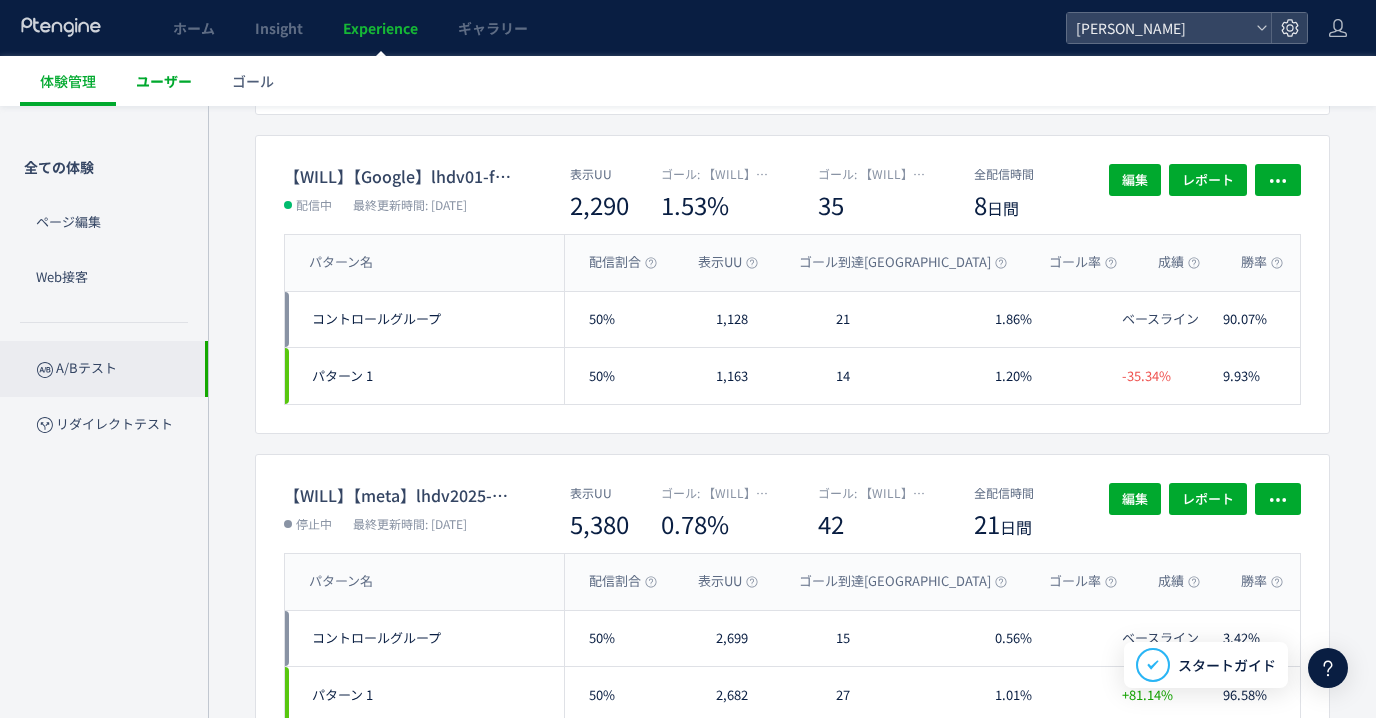 click on "ユーザー" at bounding box center (164, 81) 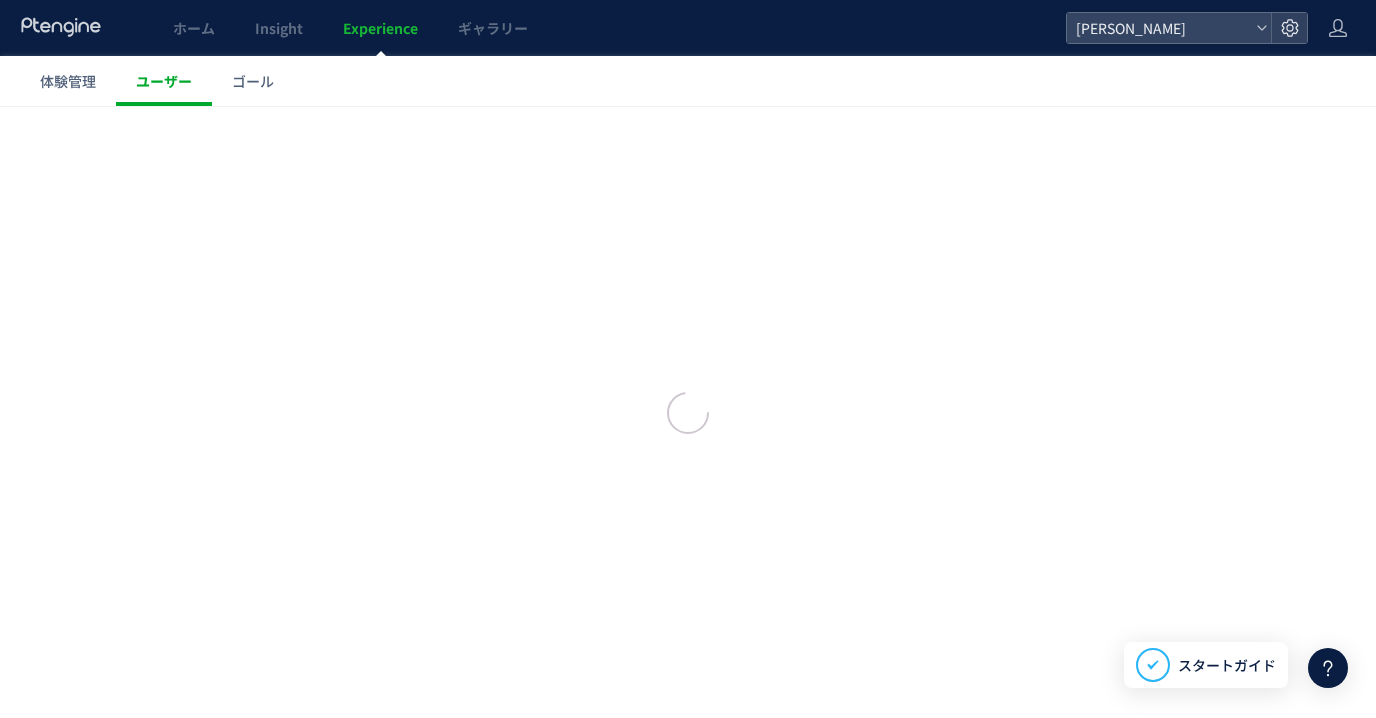 scroll, scrollTop: 0, scrollLeft: 0, axis: both 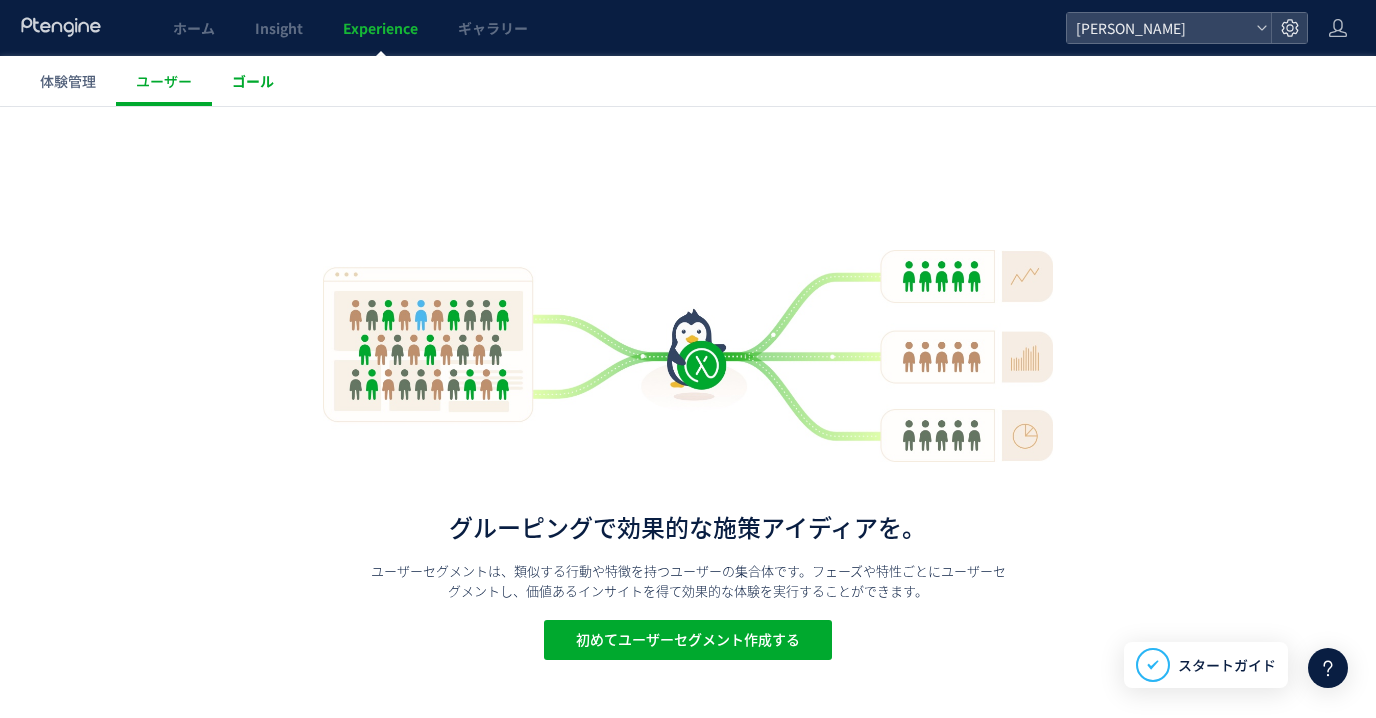 click on "ゴール" at bounding box center (253, 81) 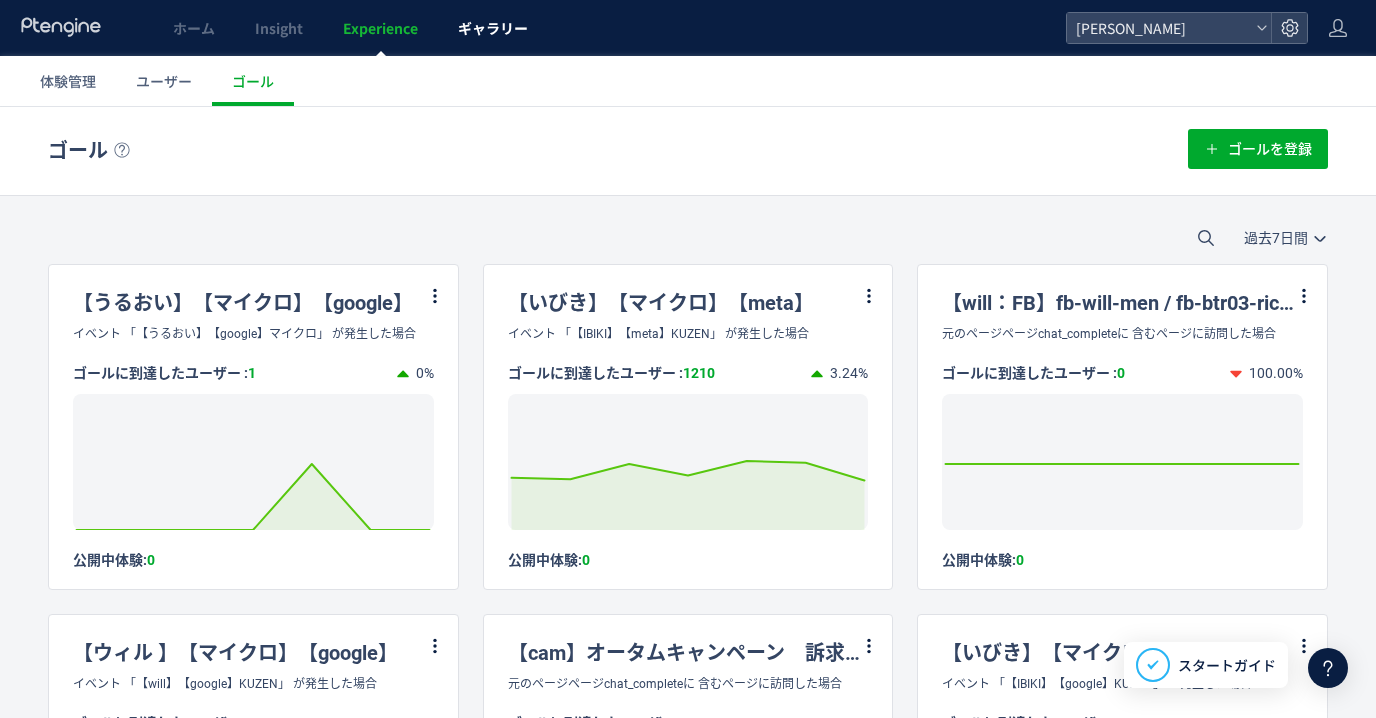 click on "ギャラリー" at bounding box center [493, 28] 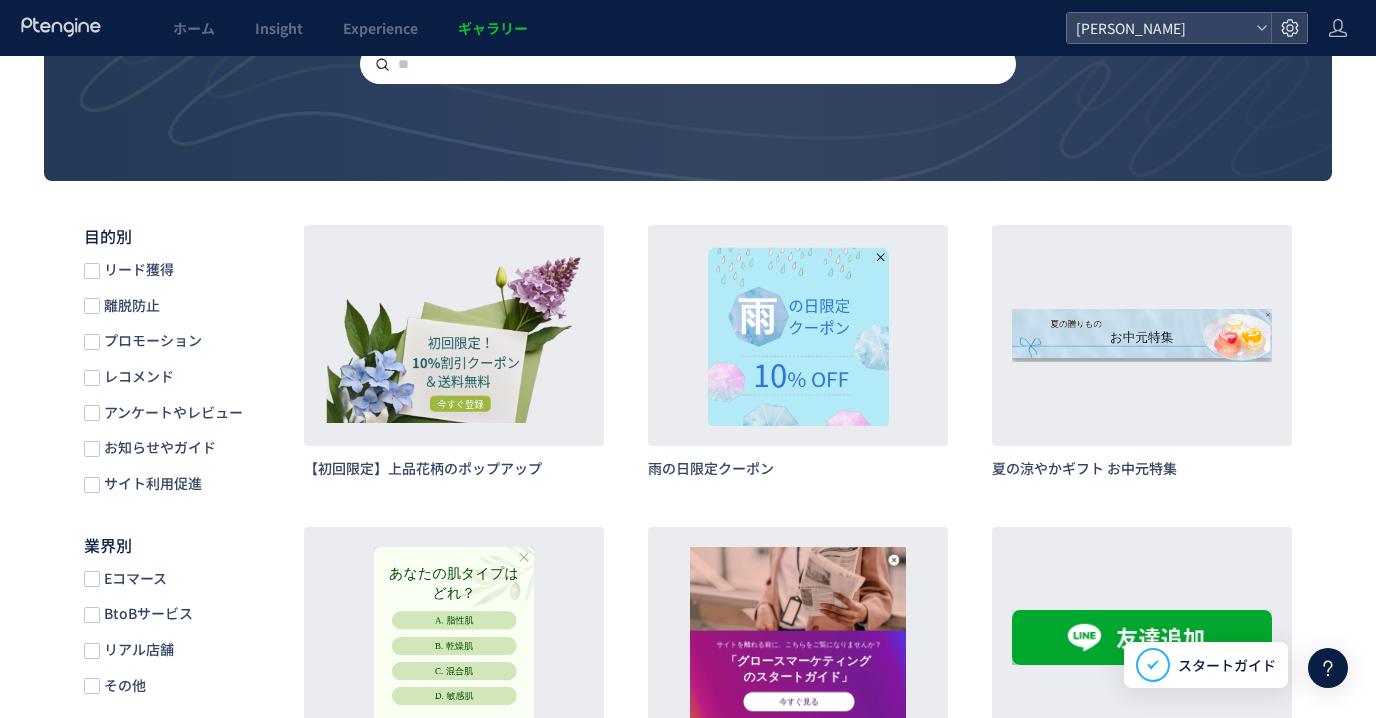 scroll, scrollTop: 194, scrollLeft: 0, axis: vertical 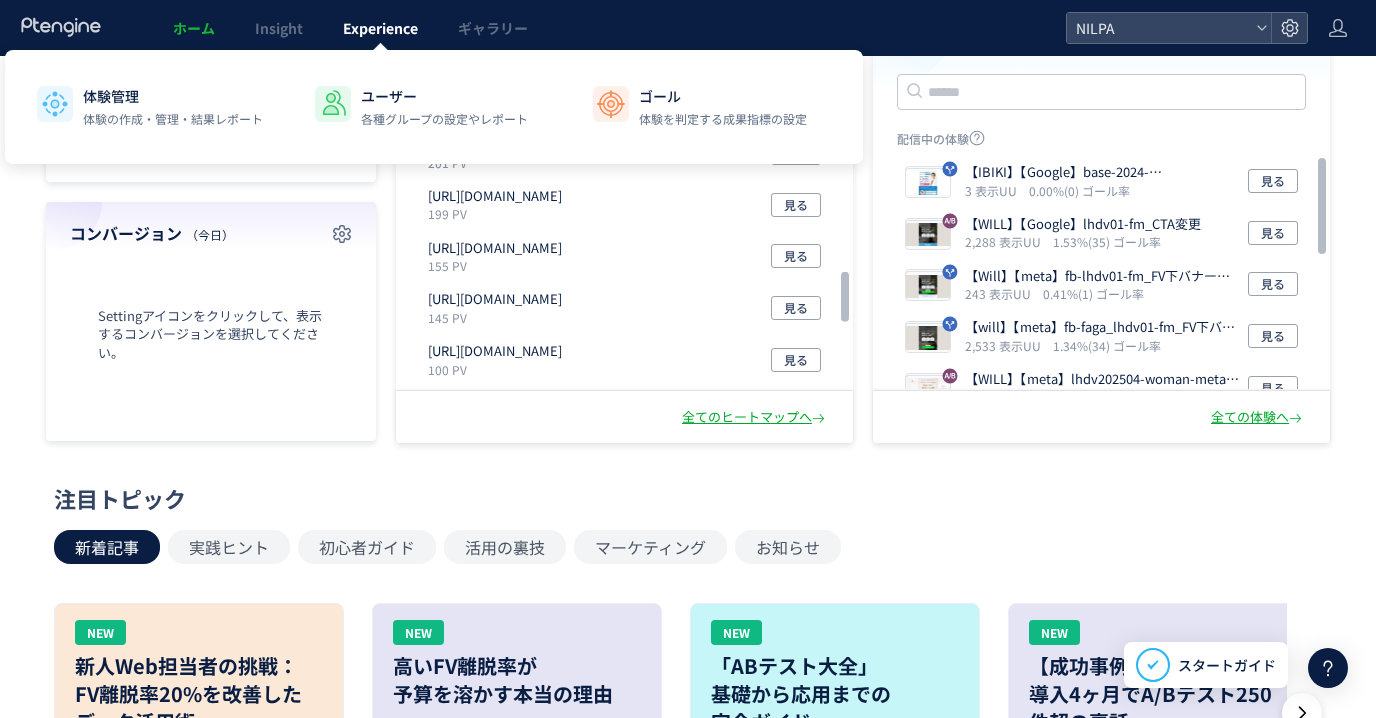 click on "Experience" 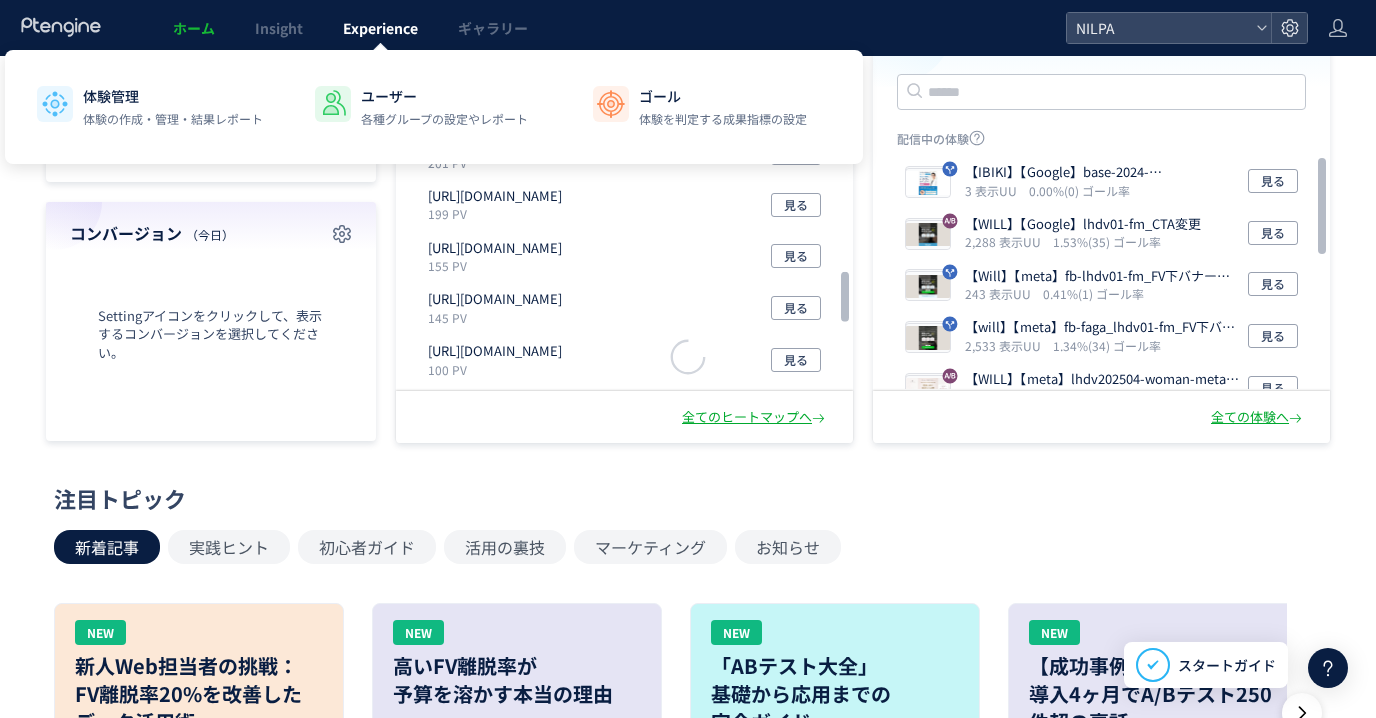 scroll, scrollTop: 0, scrollLeft: 0, axis: both 